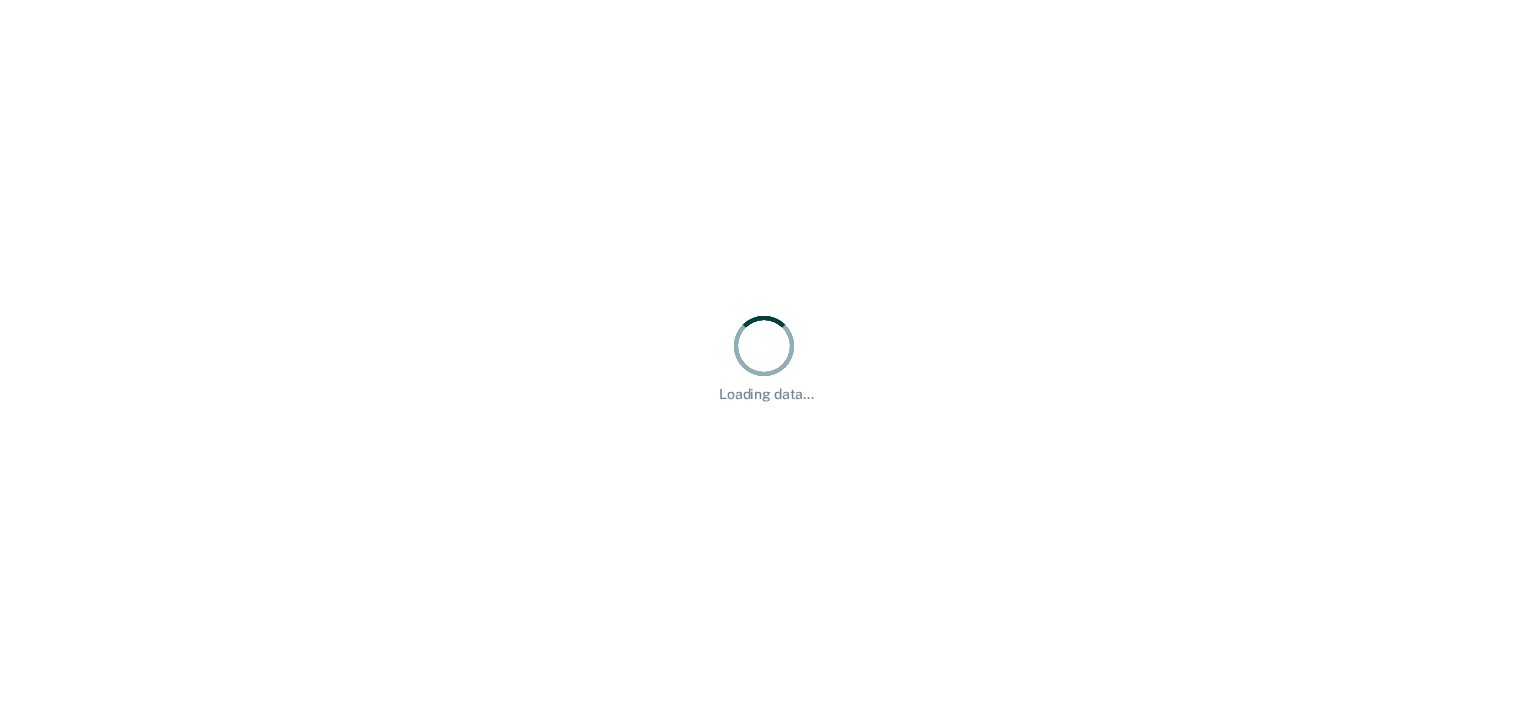 scroll, scrollTop: 0, scrollLeft: 0, axis: both 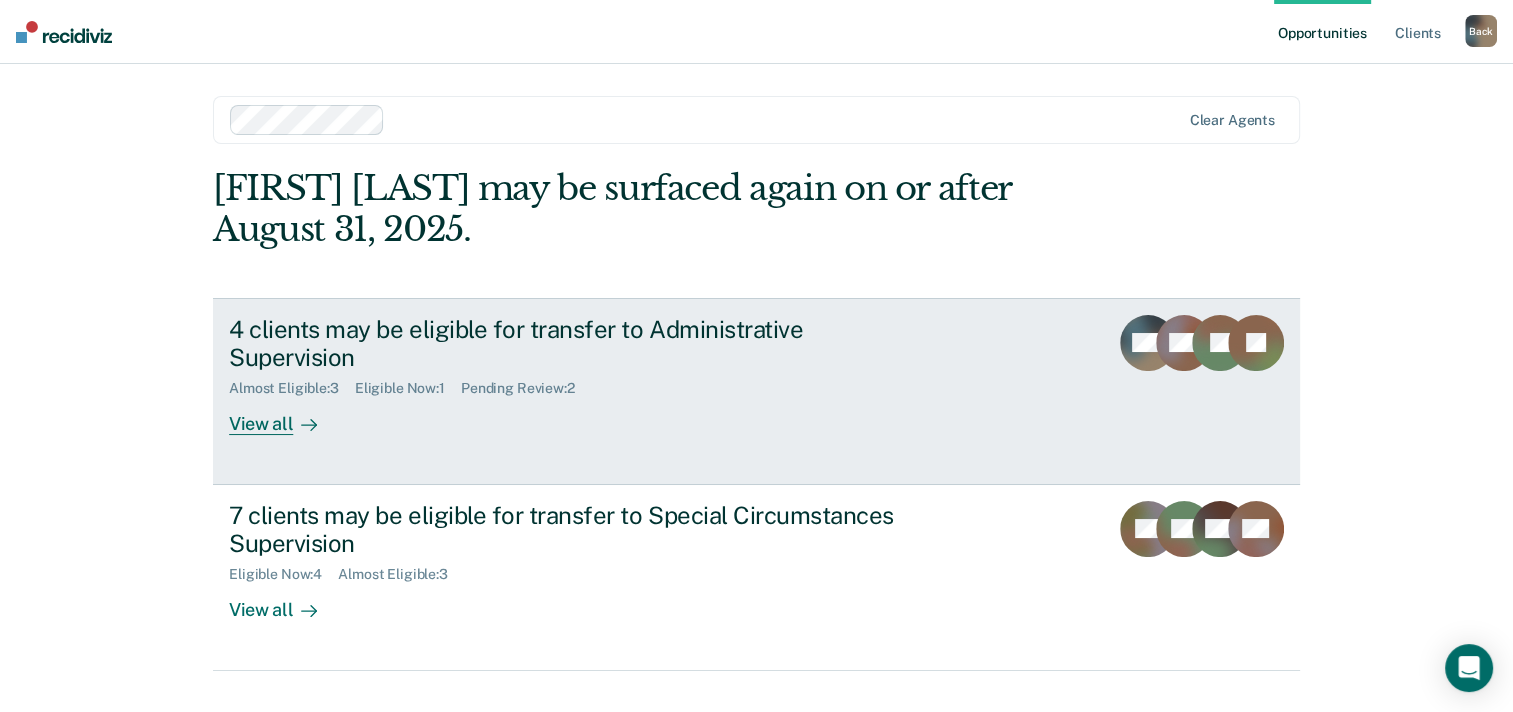 click on "View all" at bounding box center [285, 416] 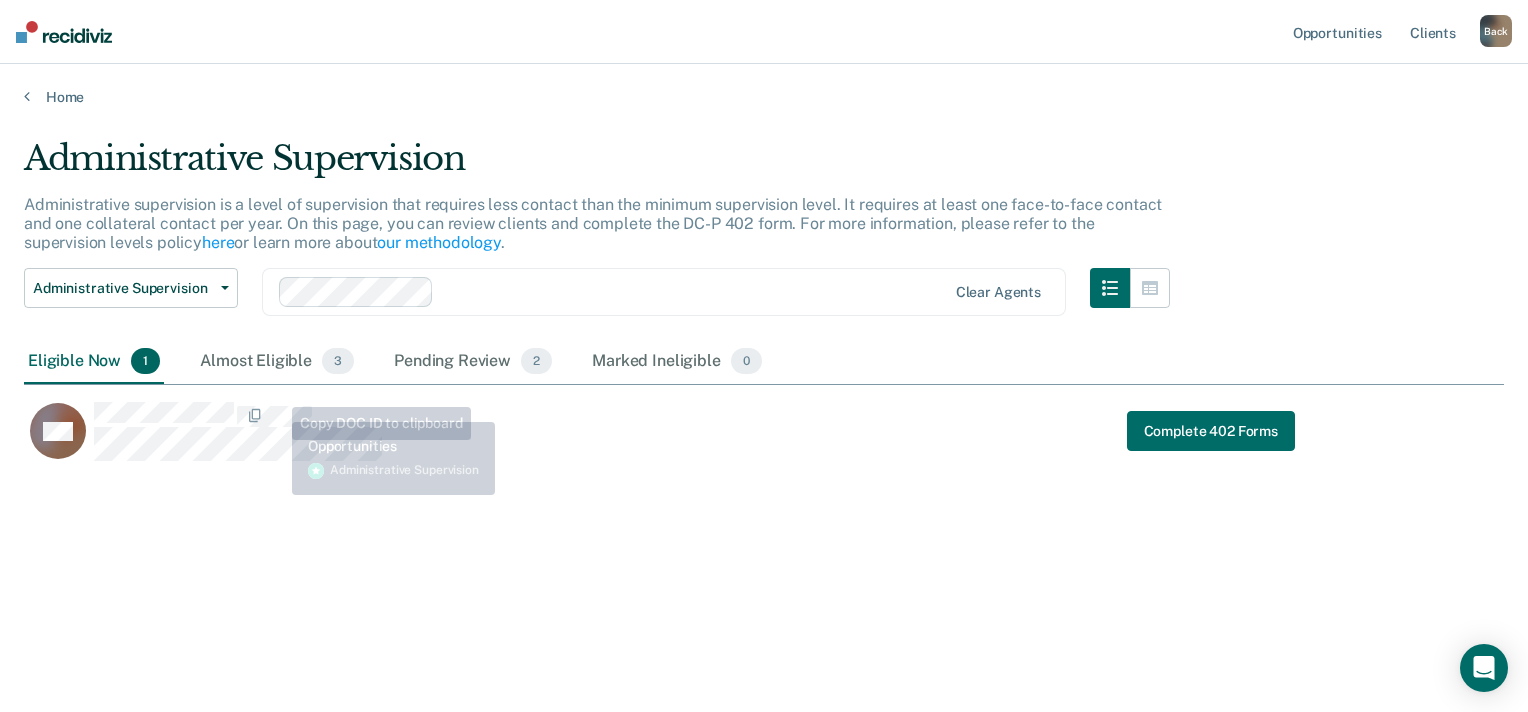 scroll, scrollTop: 16, scrollLeft: 16, axis: both 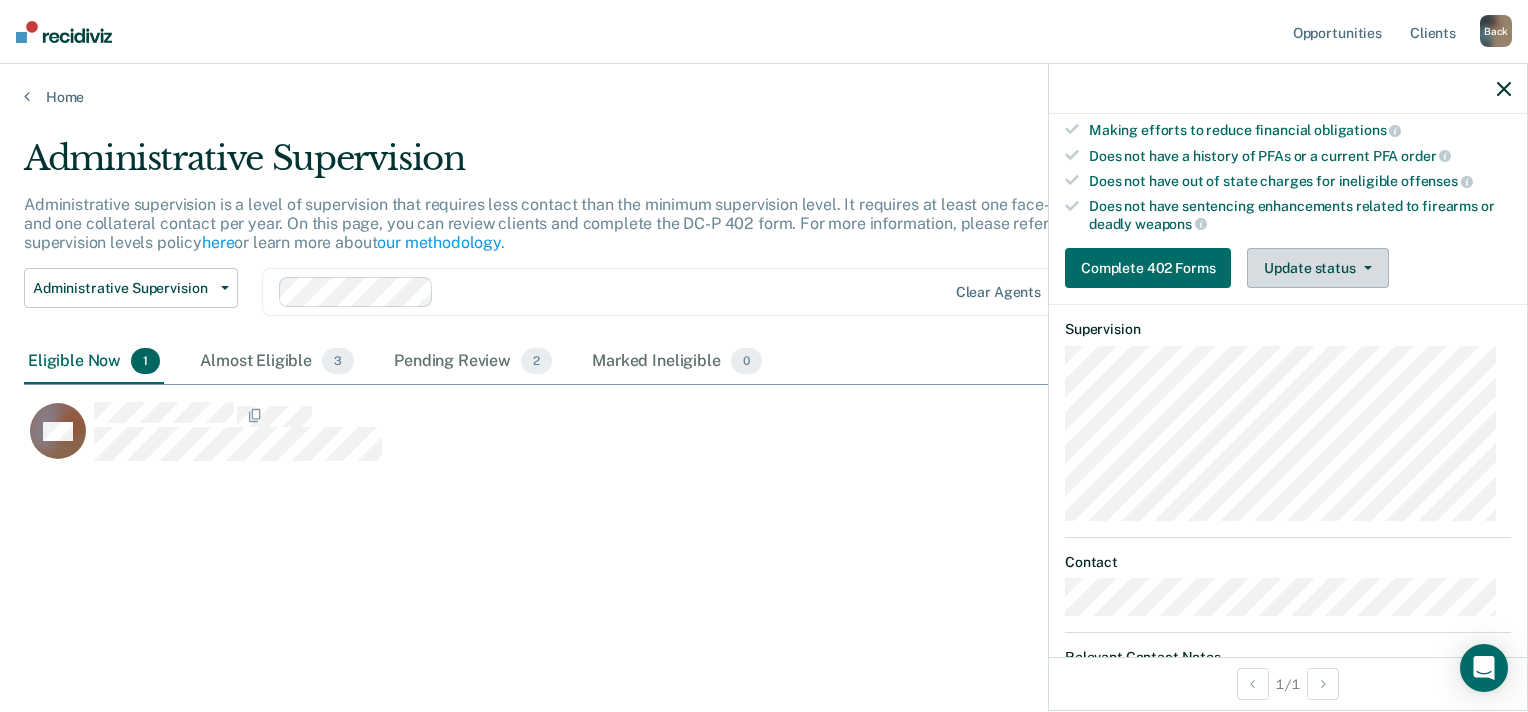 click on "Update status" at bounding box center [1317, 268] 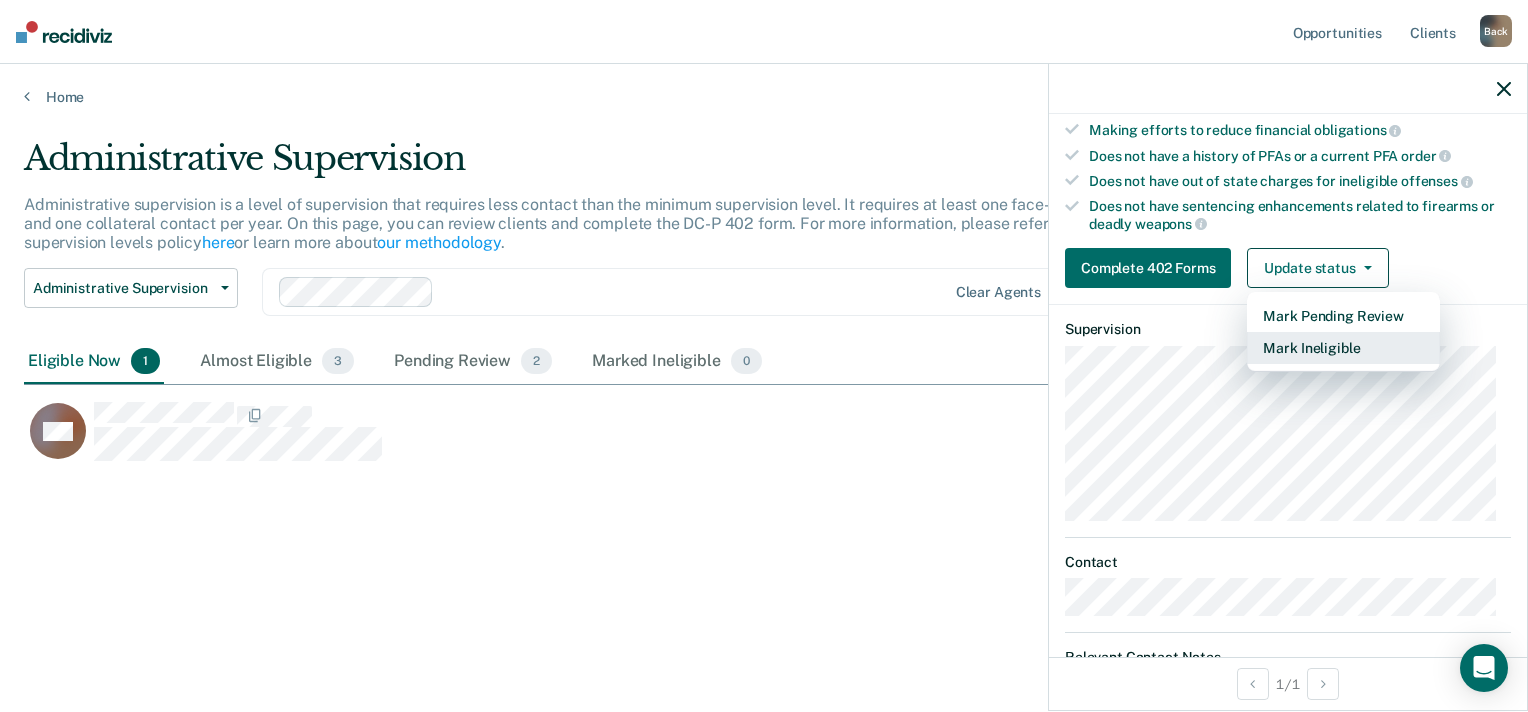 click on "Mark Ineligible" at bounding box center (1343, 348) 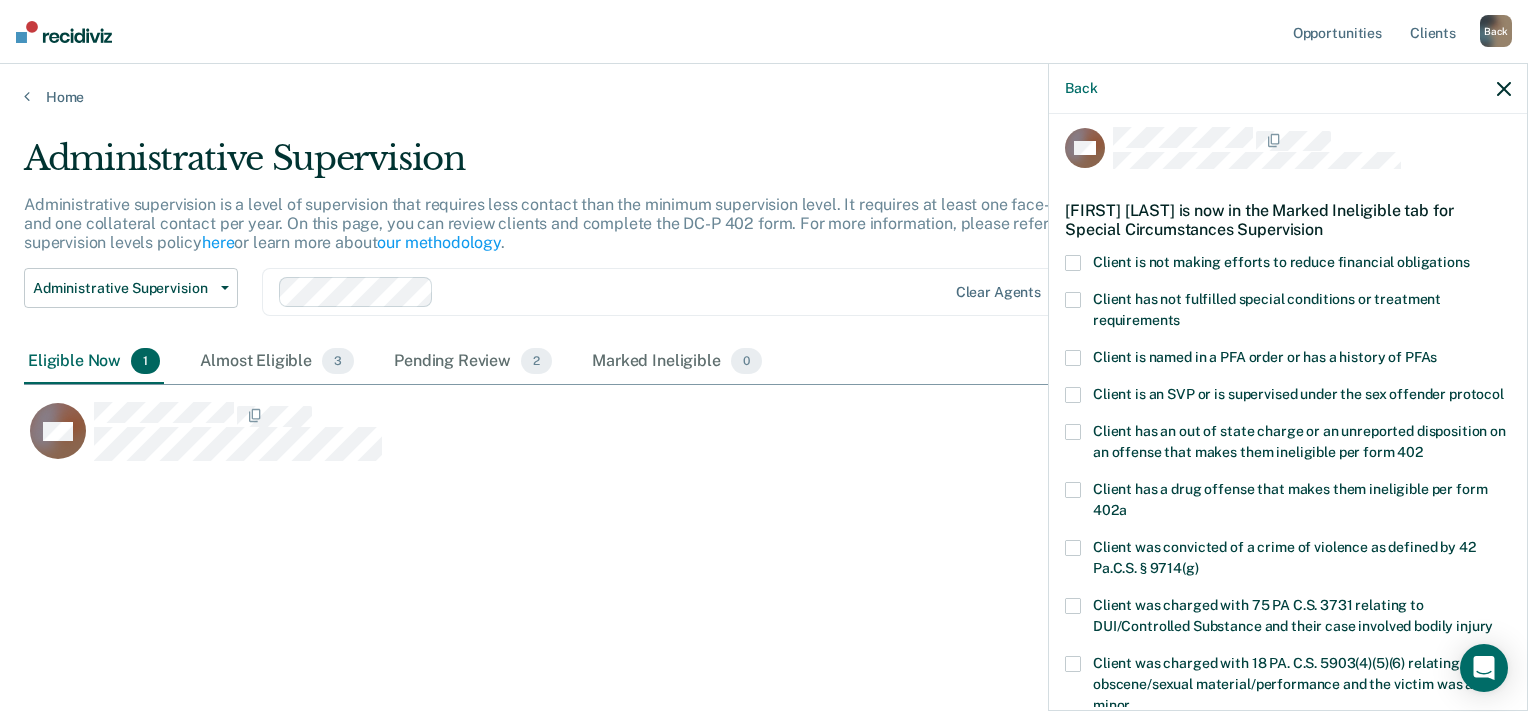 scroll, scrollTop: 0, scrollLeft: 0, axis: both 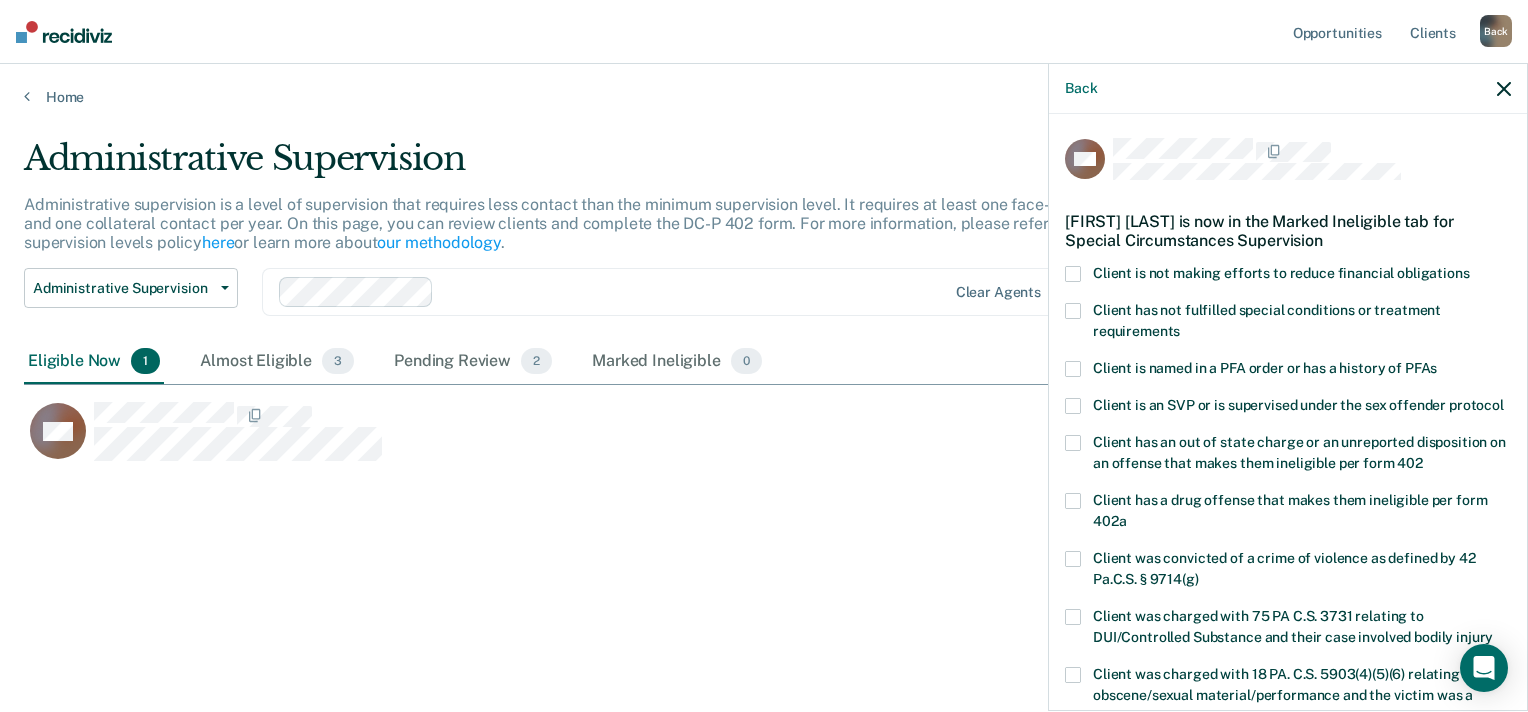 click at bounding box center [1073, 274] 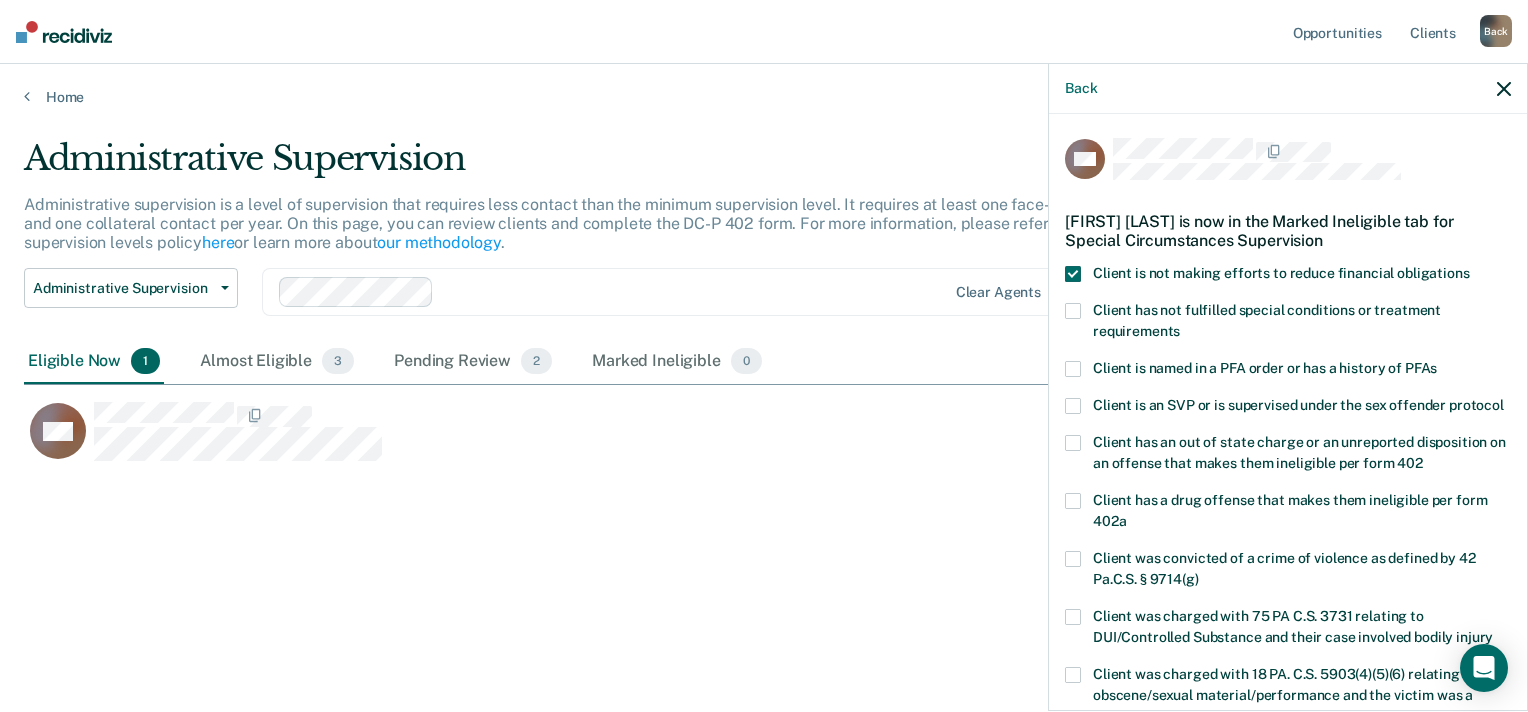 scroll, scrollTop: 470, scrollLeft: 0, axis: vertical 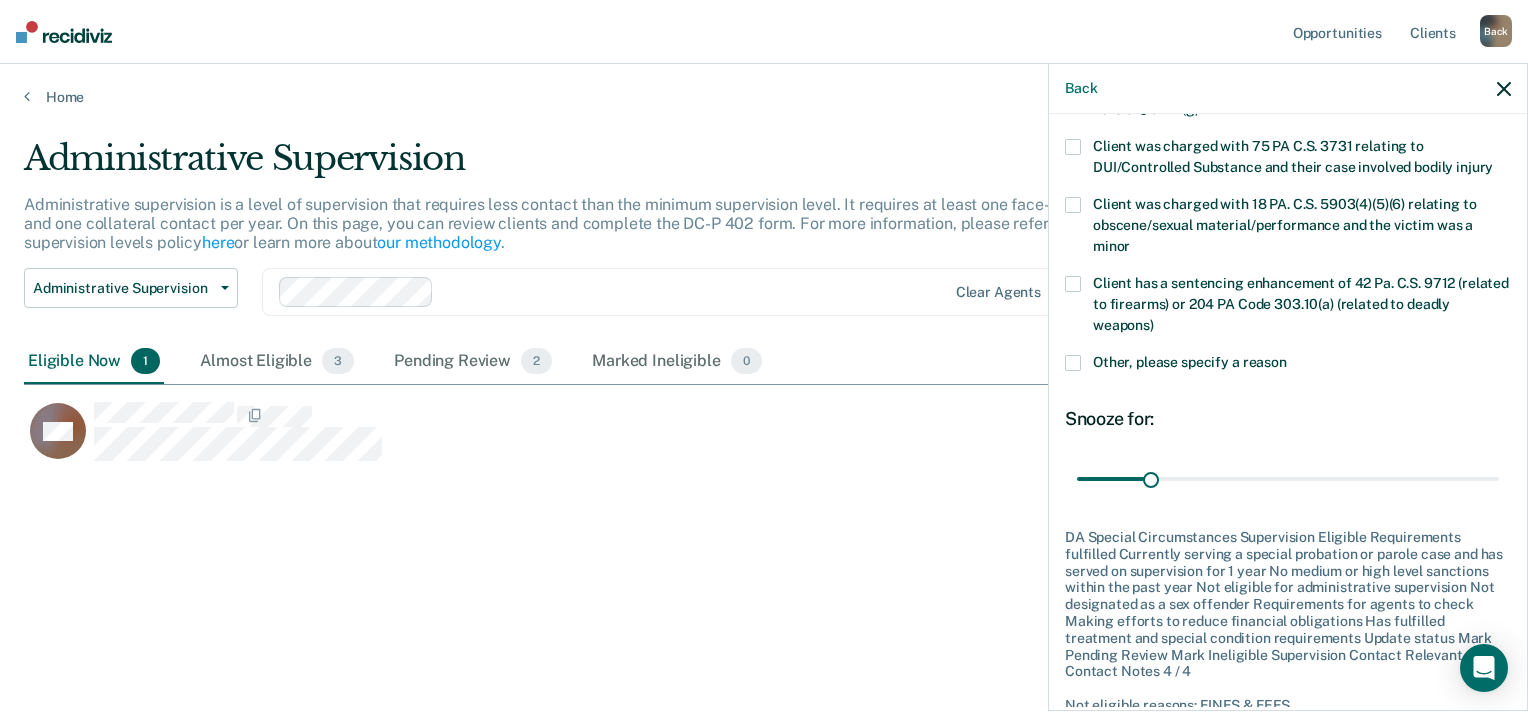 click on "Save" at bounding box center (1129, 750) 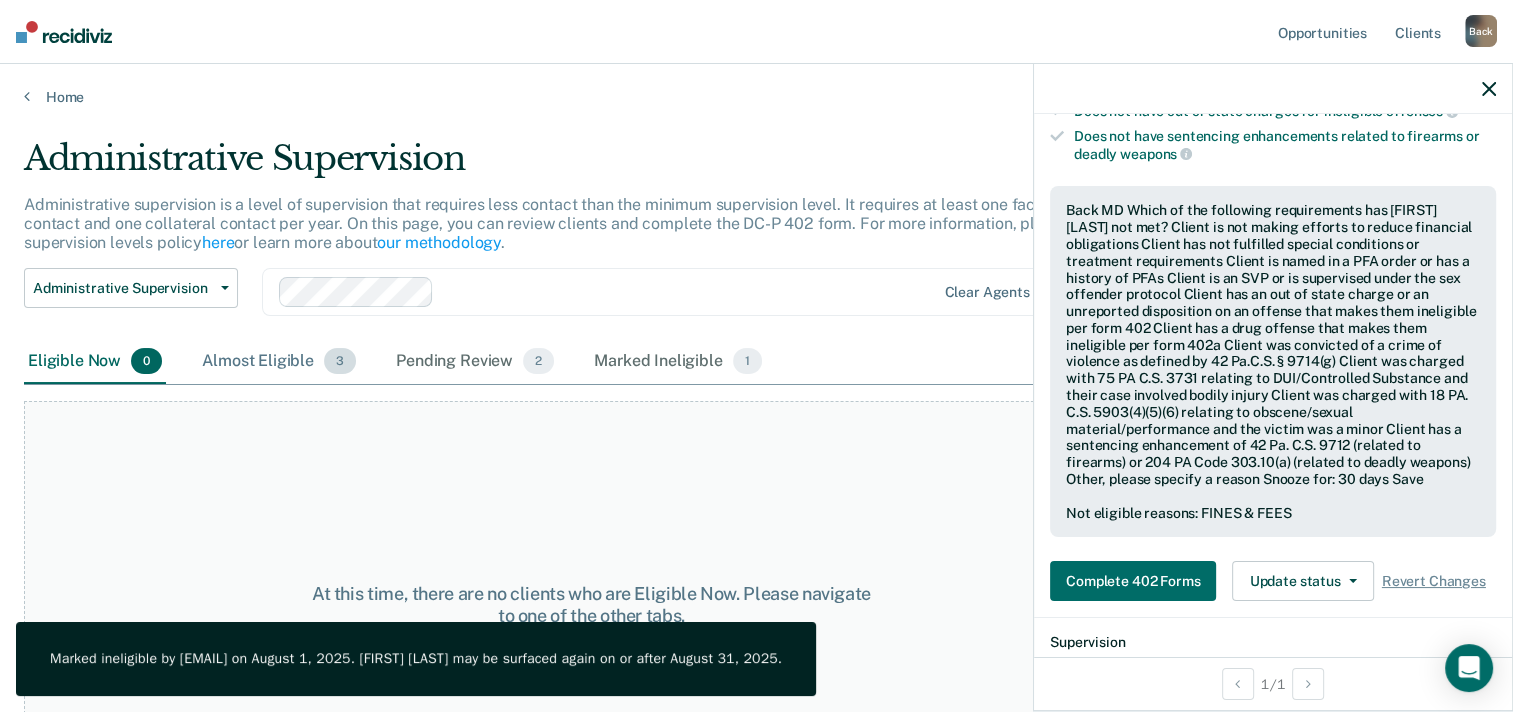 click on "Almost Eligible 3" at bounding box center [279, 362] 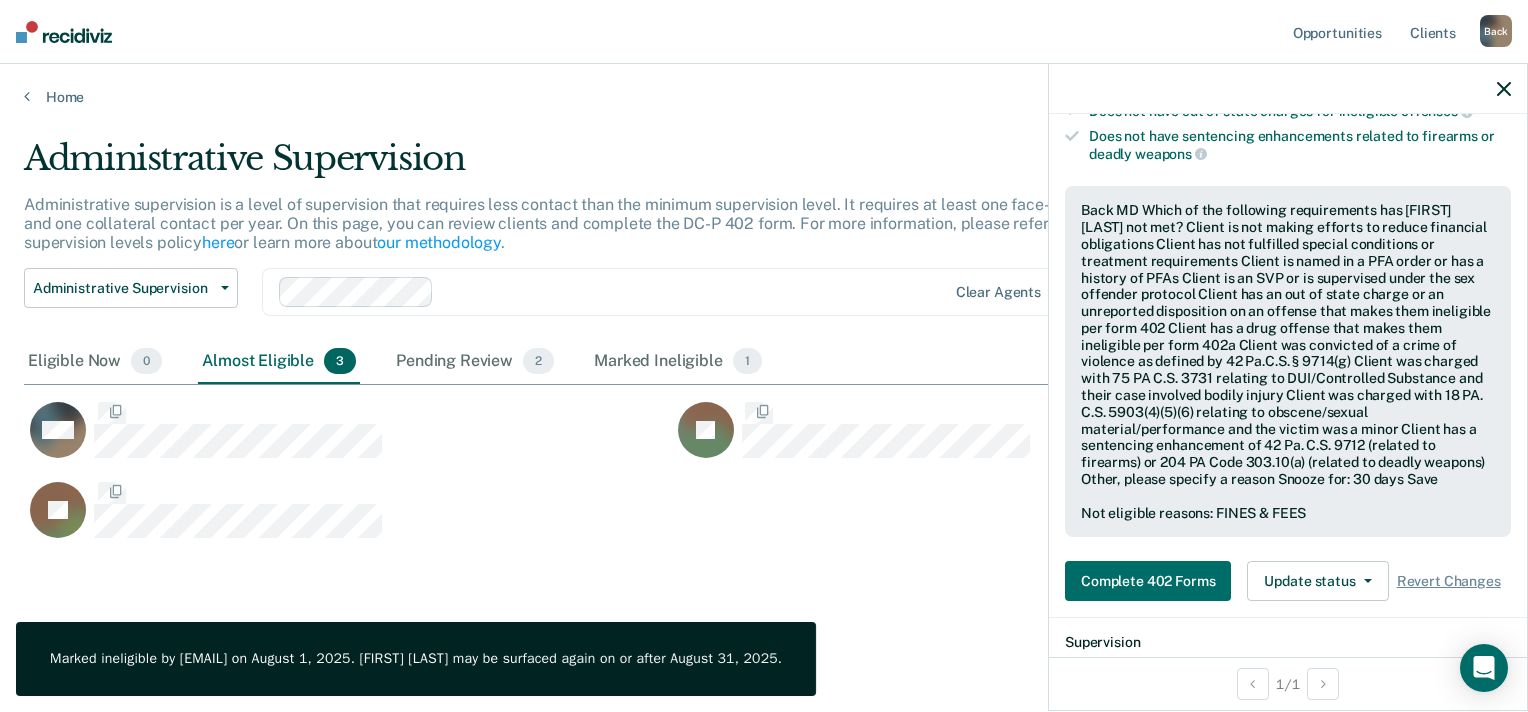 scroll, scrollTop: 16, scrollLeft: 16, axis: both 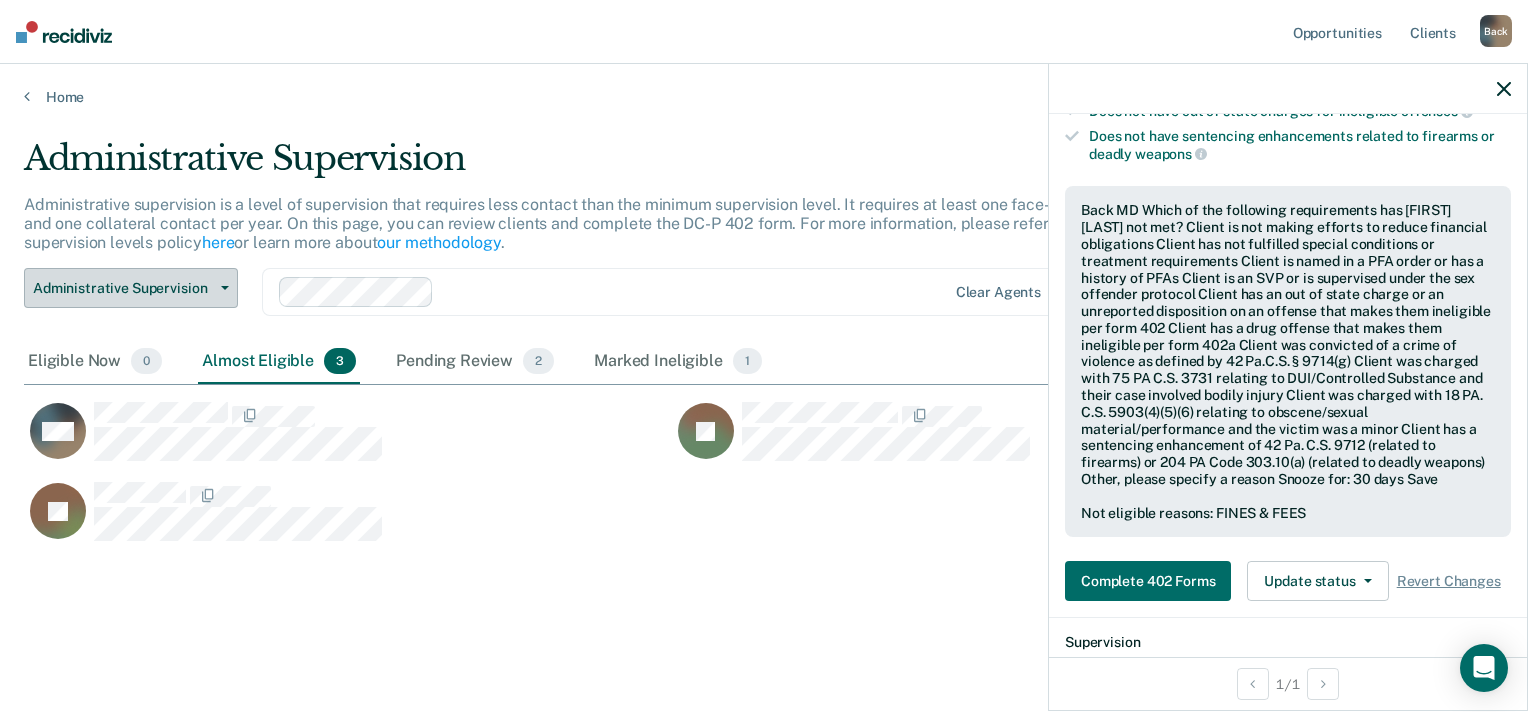 click at bounding box center [221, 288] 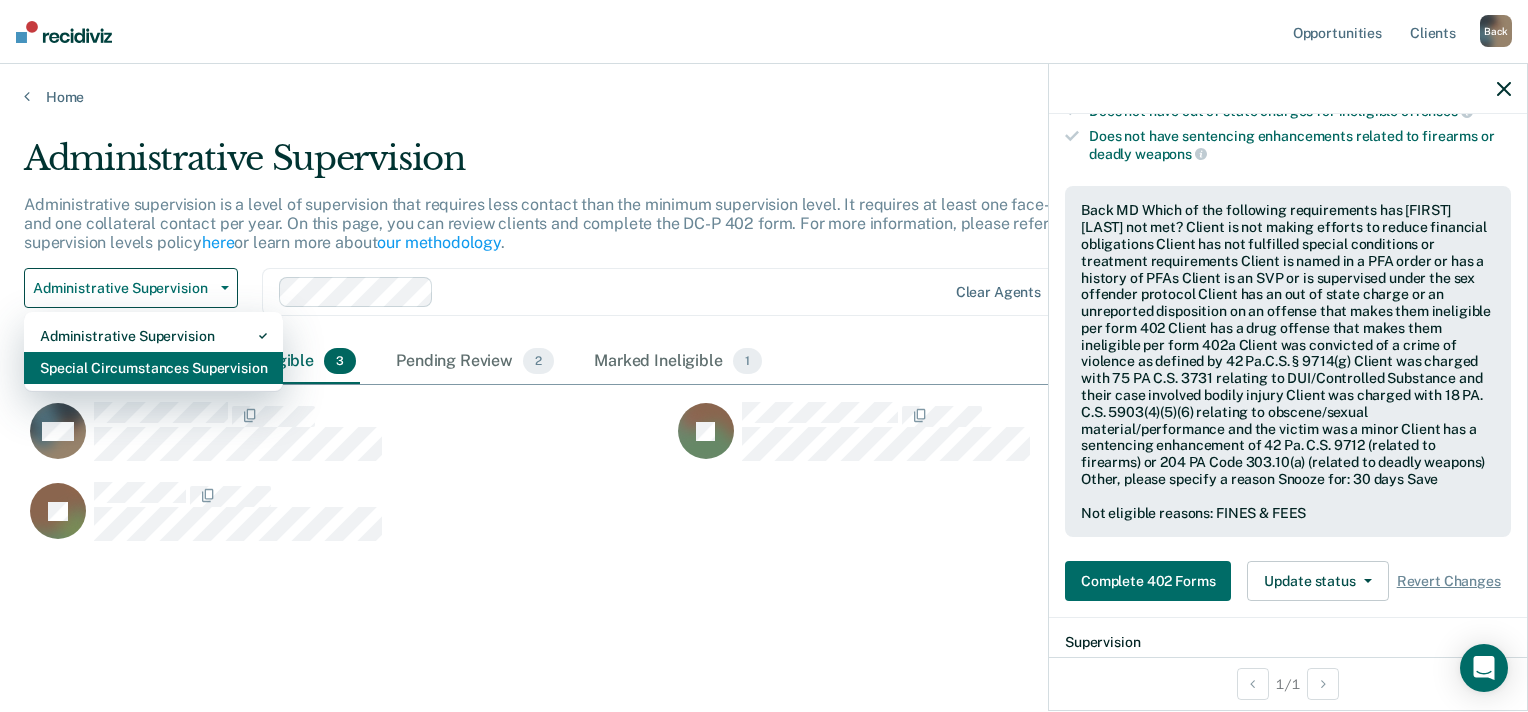 click on "Special Circumstances Supervision" at bounding box center (153, 368) 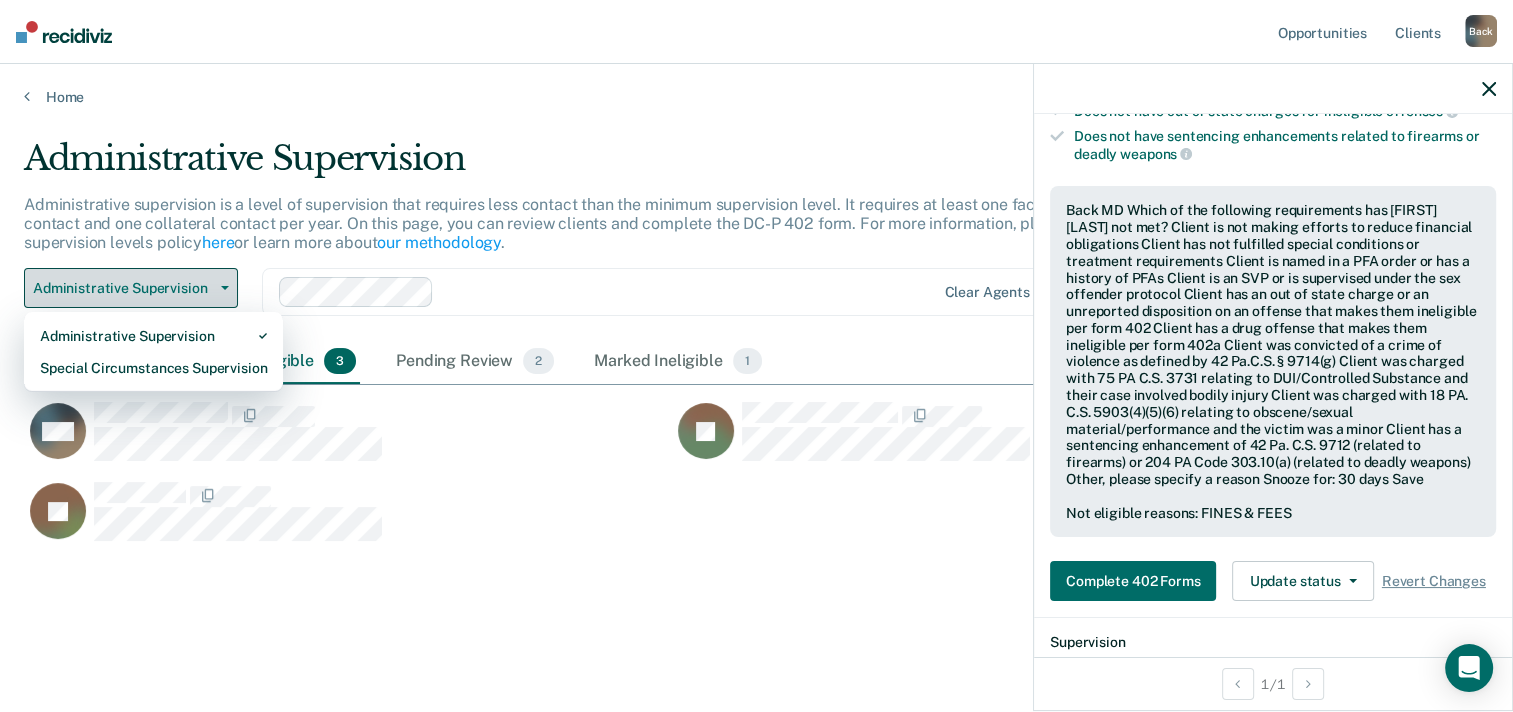 scroll, scrollTop: 16, scrollLeft: 16, axis: both 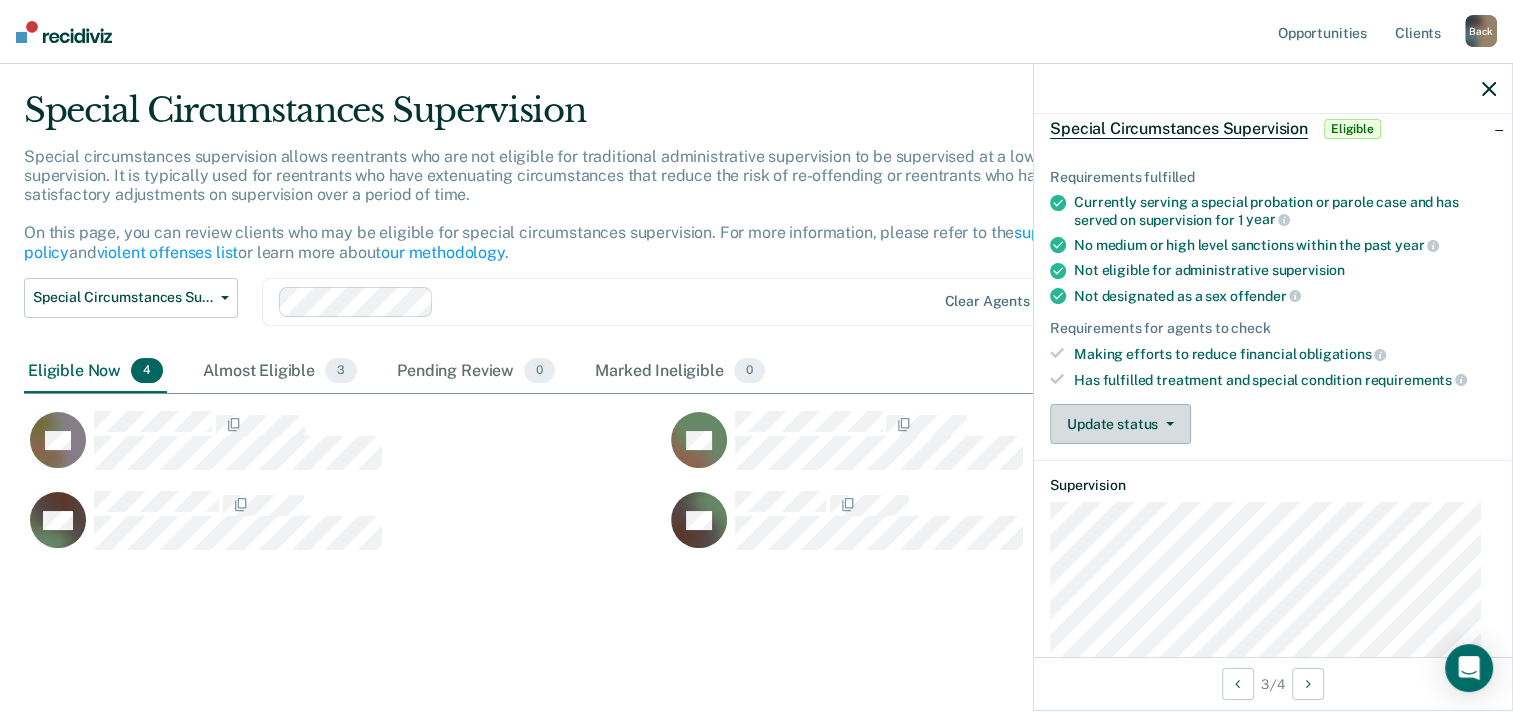 click on "Update status" at bounding box center (1120, 424) 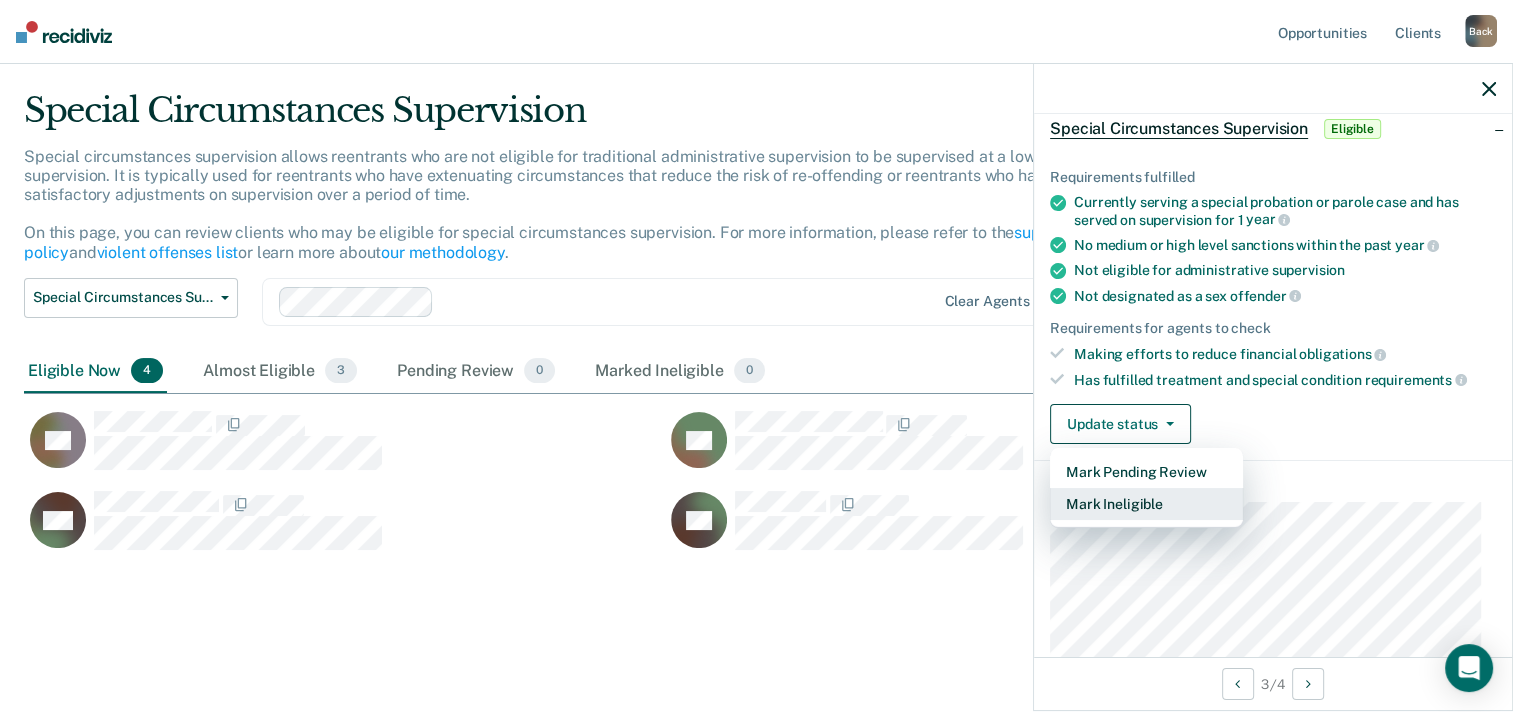 click on "Mark Ineligible" at bounding box center [1146, 504] 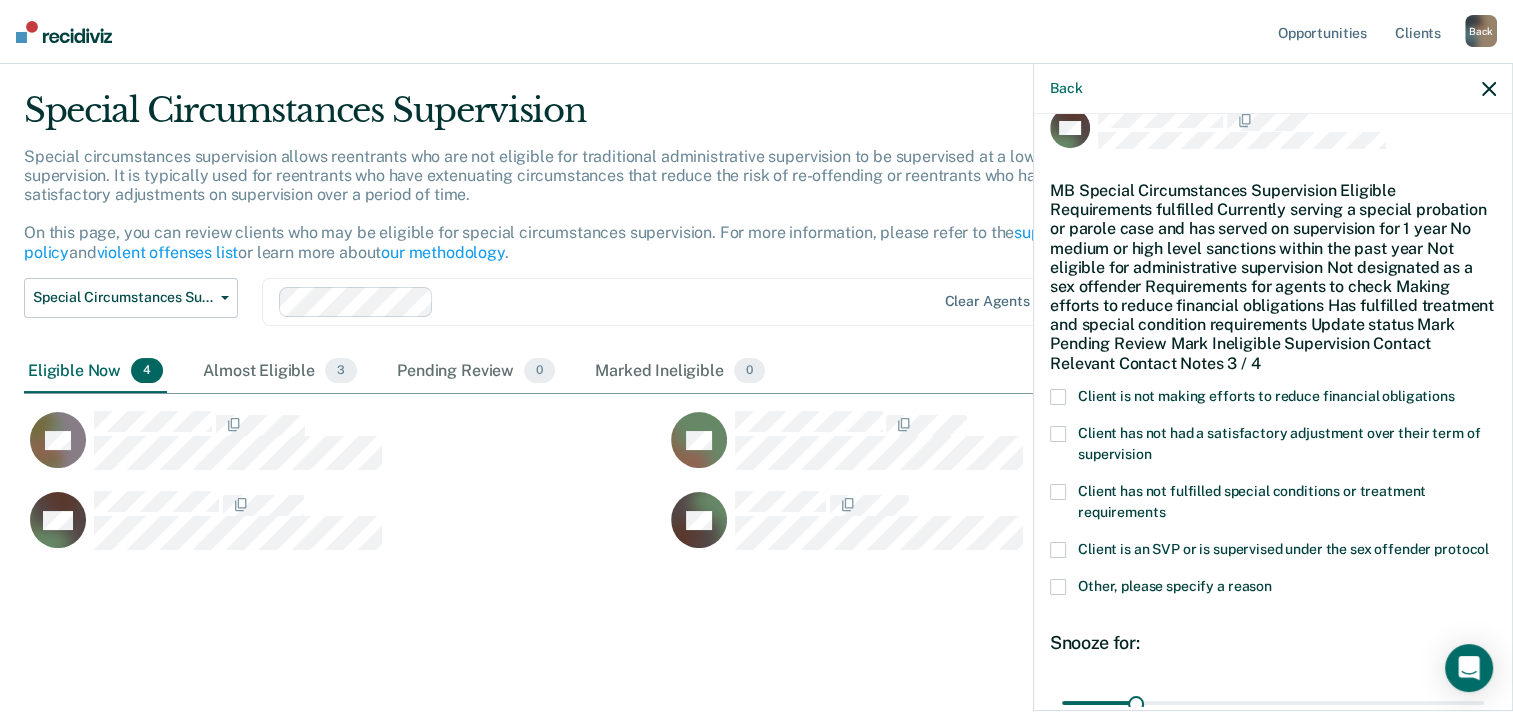 scroll, scrollTop: 0, scrollLeft: 0, axis: both 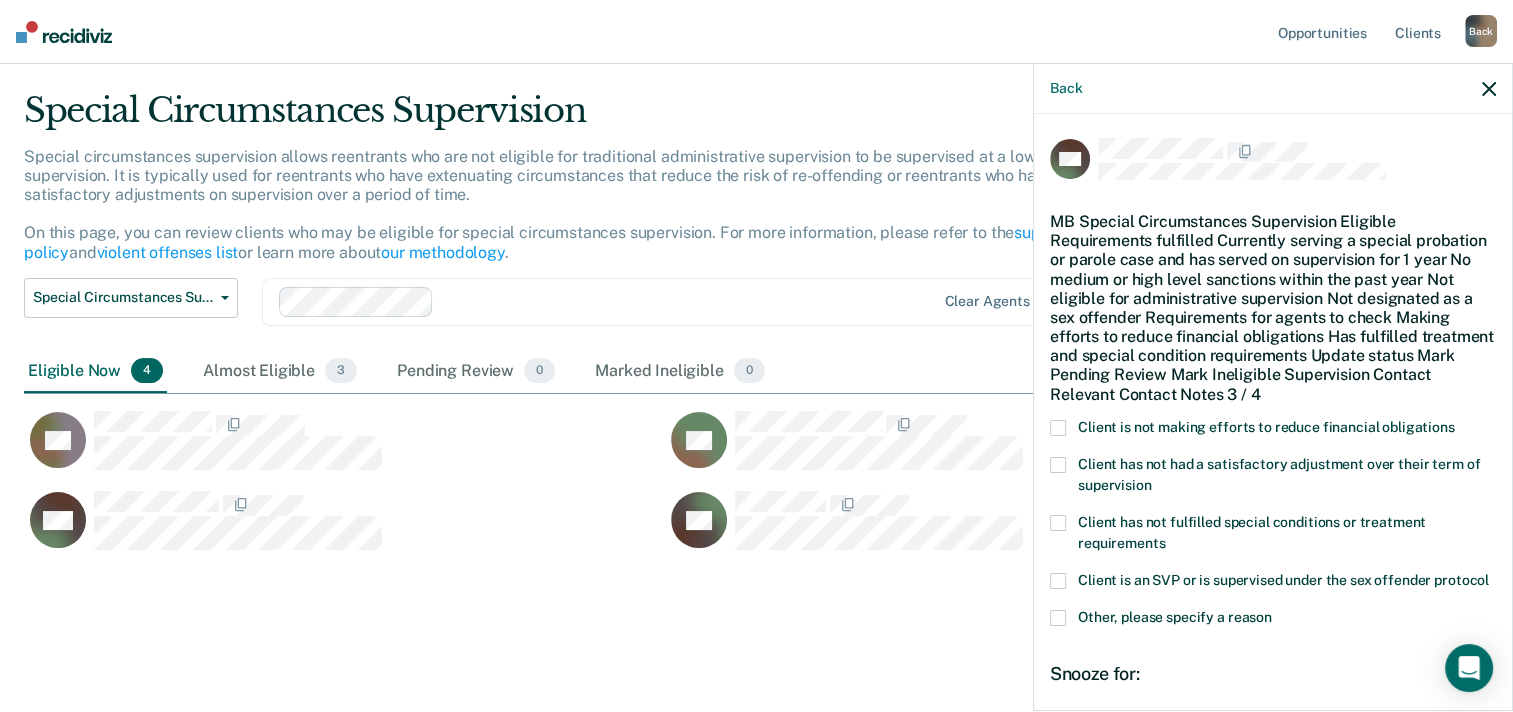 click at bounding box center [1058, 428] 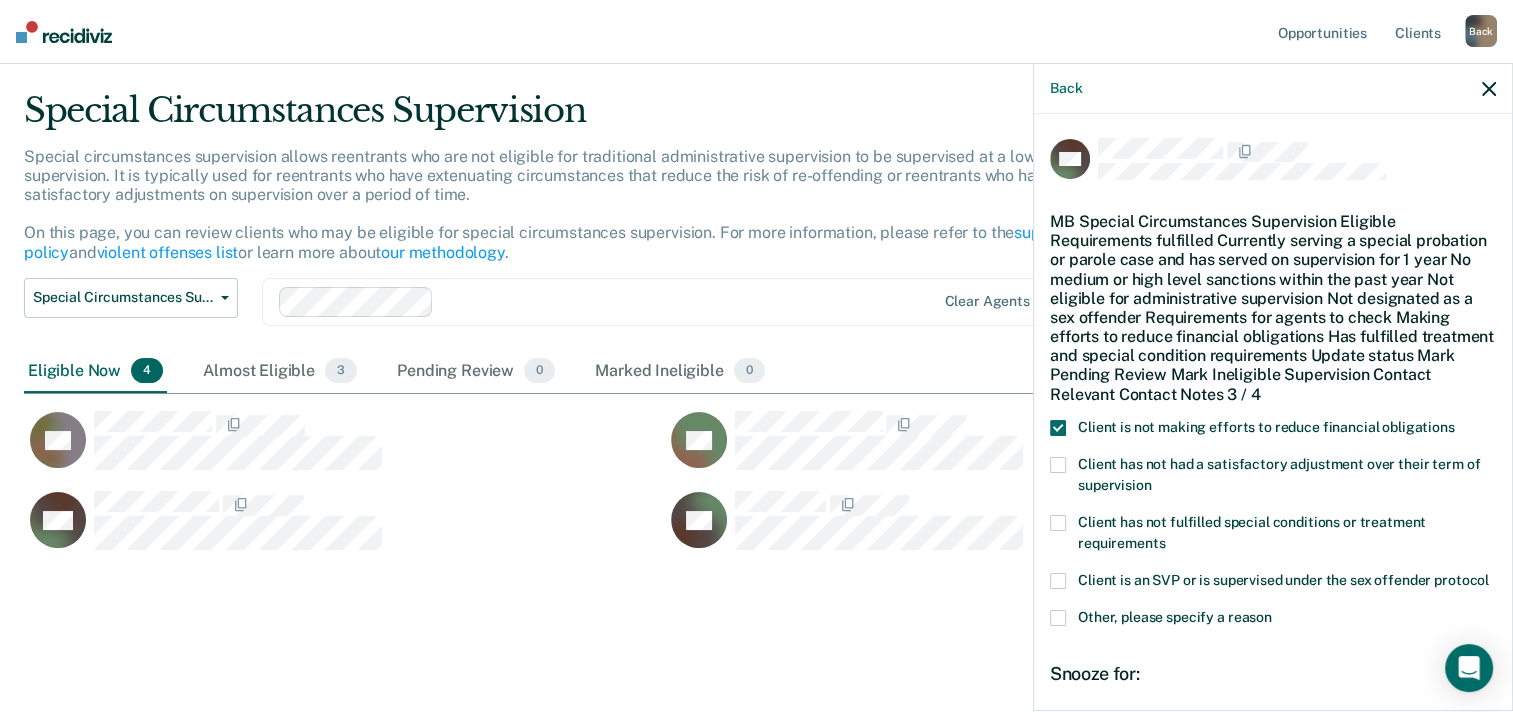 scroll, scrollTop: 84, scrollLeft: 0, axis: vertical 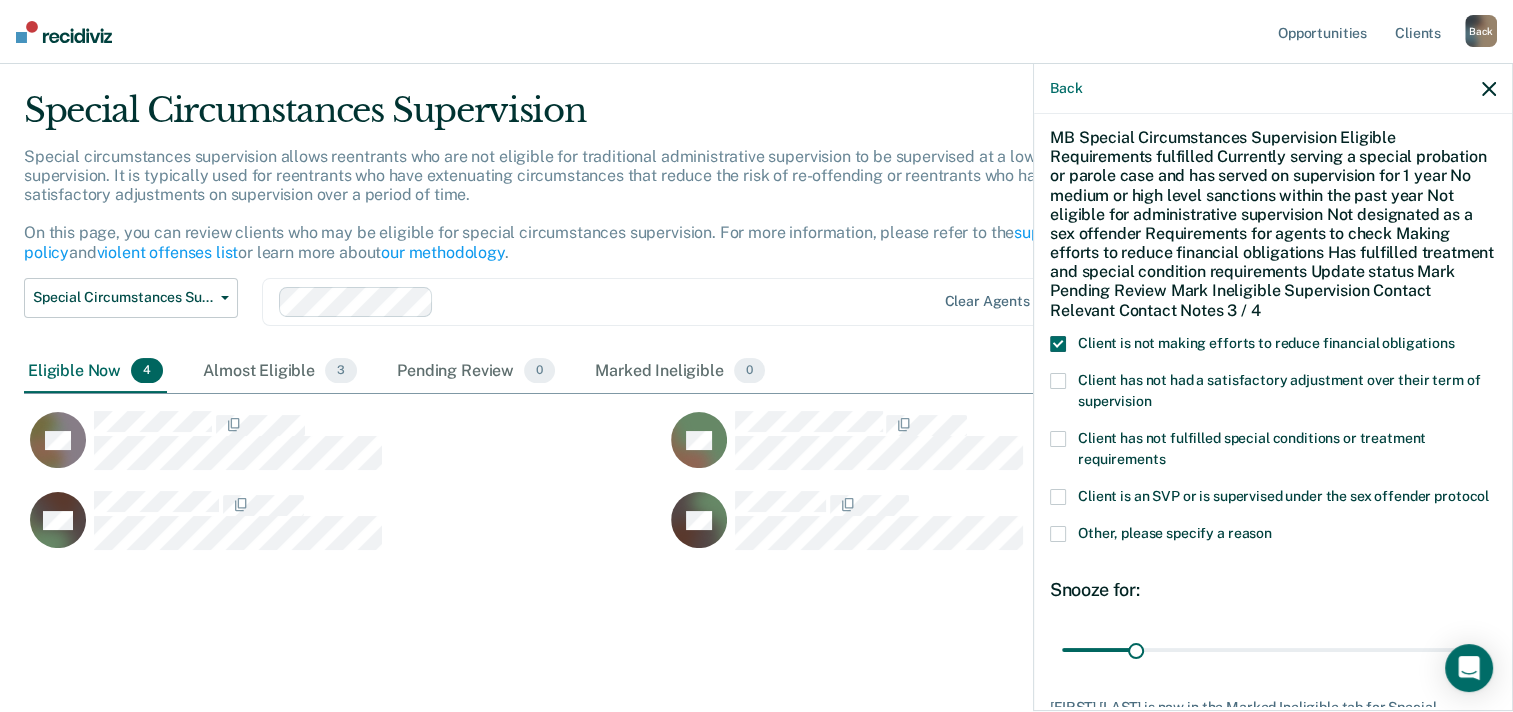 drag, startPoint x: 1132, startPoint y: 653, endPoint x: 1156, endPoint y: 665, distance: 26.832815 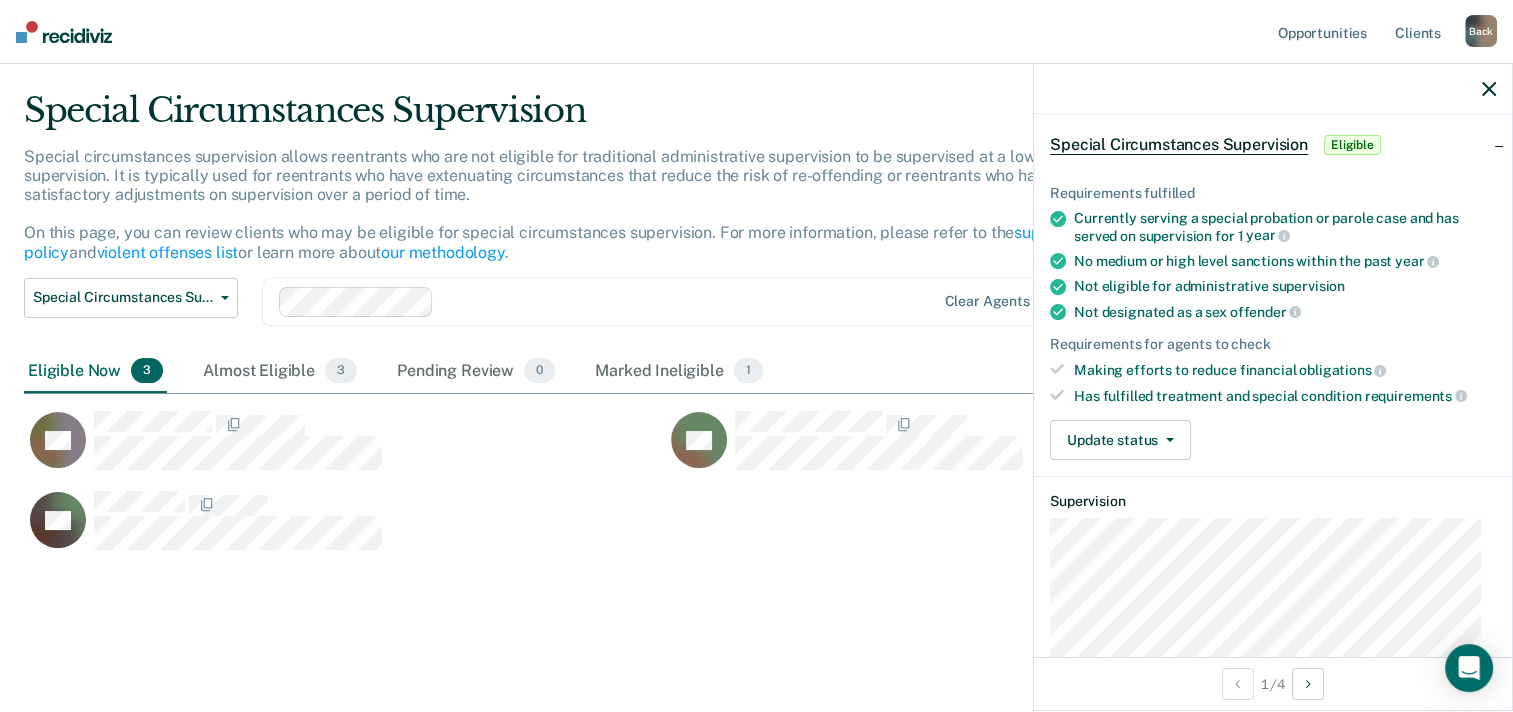 scroll, scrollTop: 184, scrollLeft: 0, axis: vertical 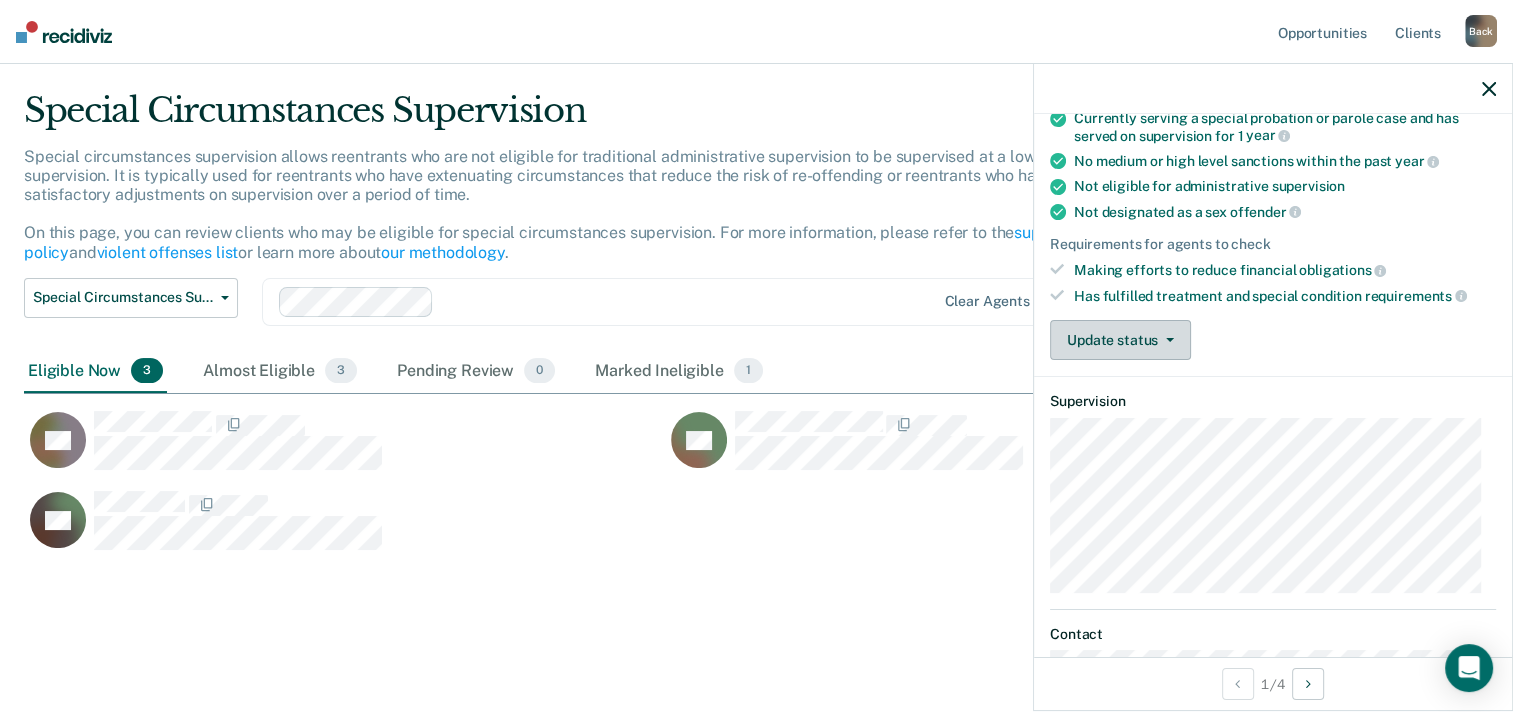 click at bounding box center [1166, 340] 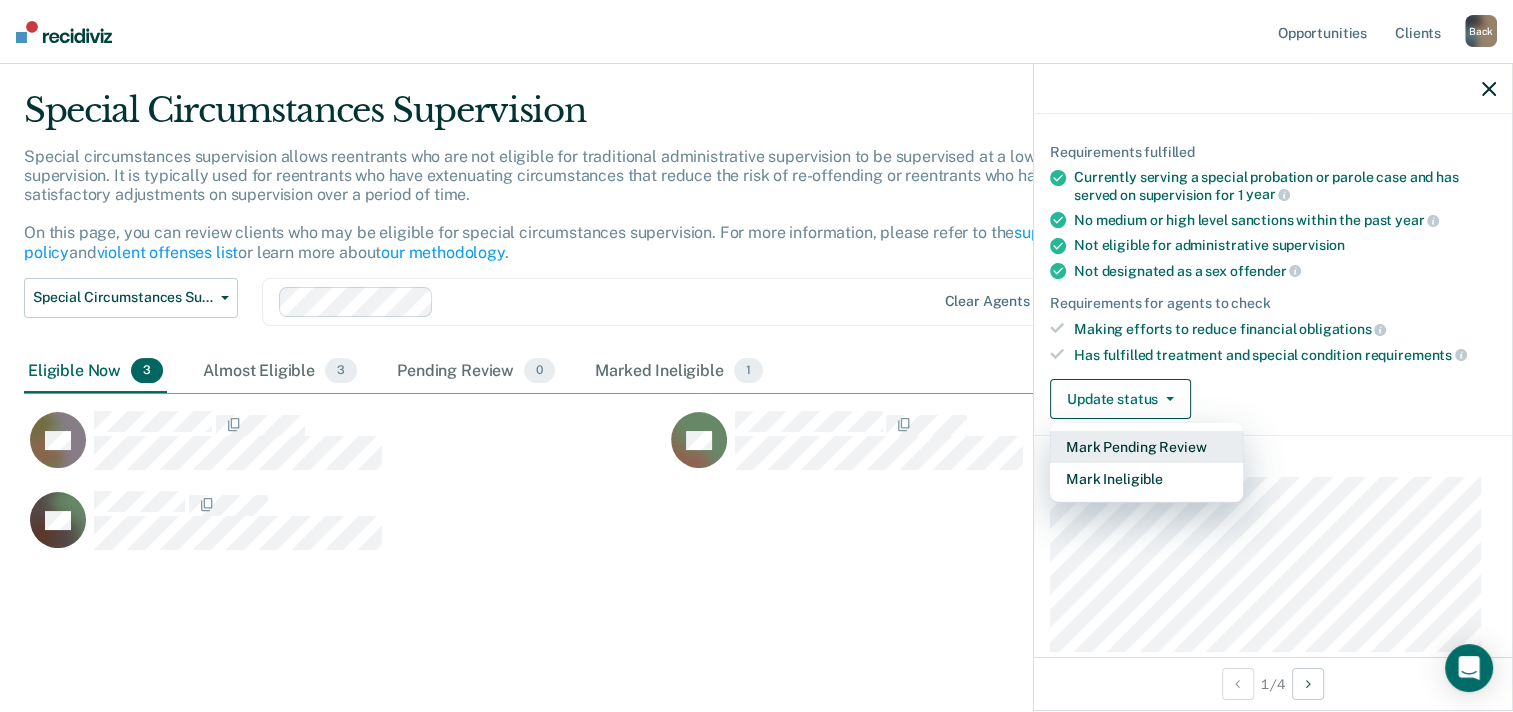 scroll, scrollTop: 84, scrollLeft: 0, axis: vertical 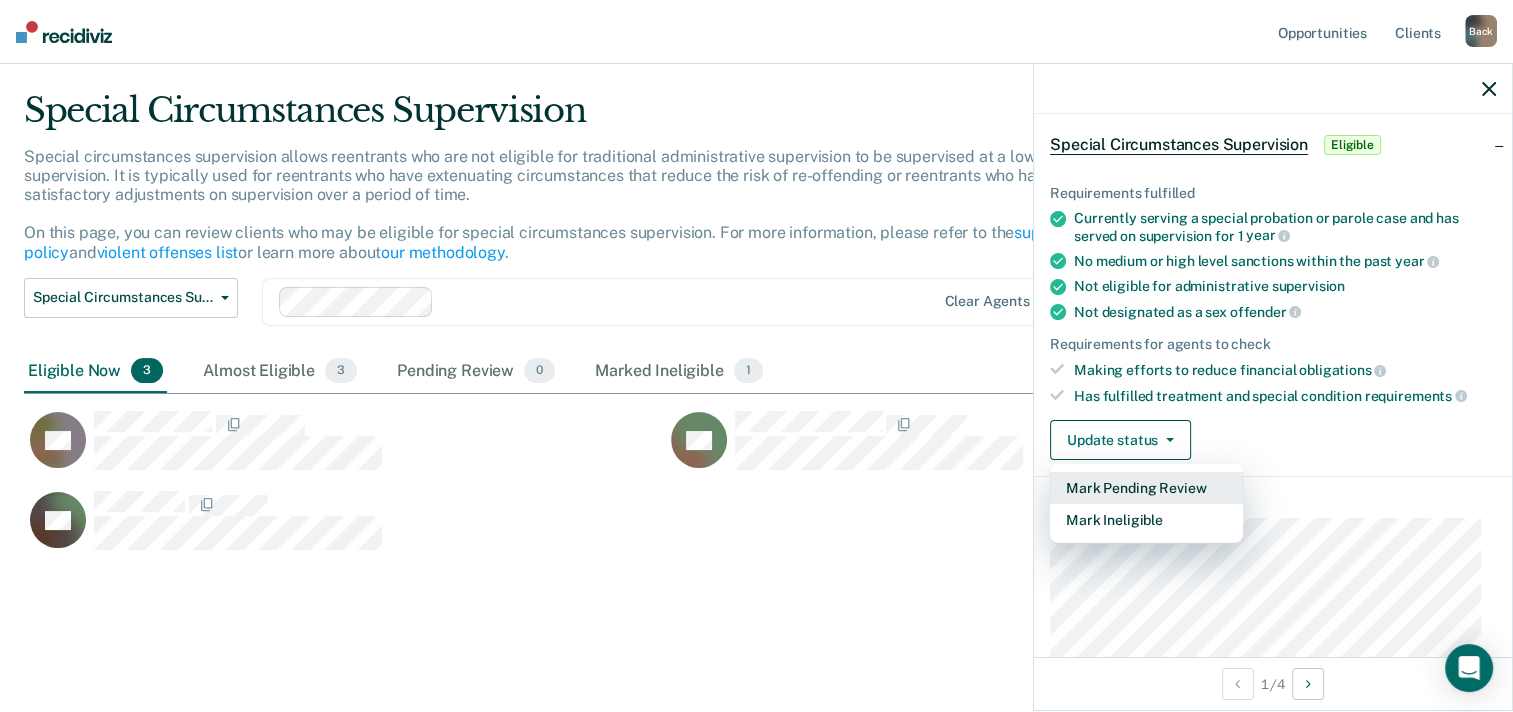 click on "Mark Pending Review" at bounding box center (1146, 488) 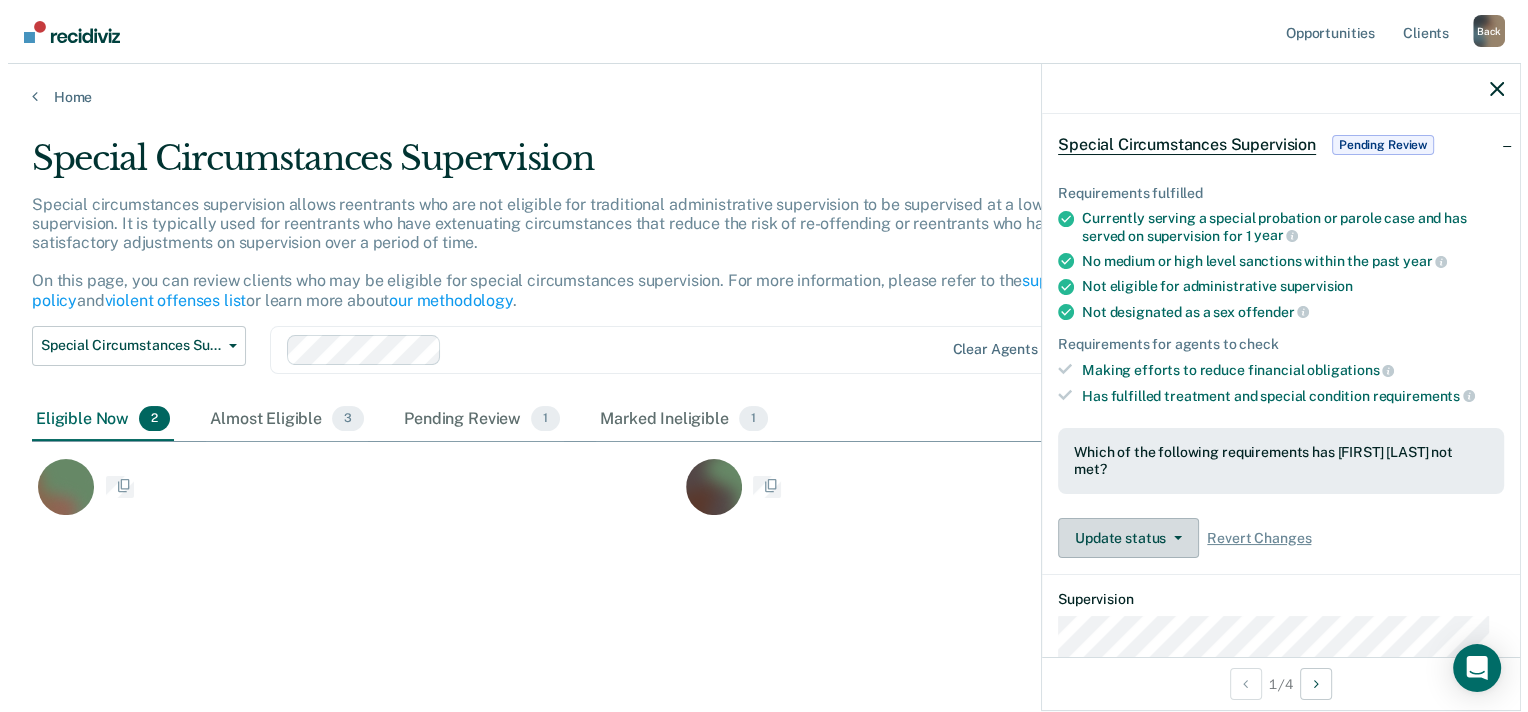 scroll, scrollTop: 0, scrollLeft: 0, axis: both 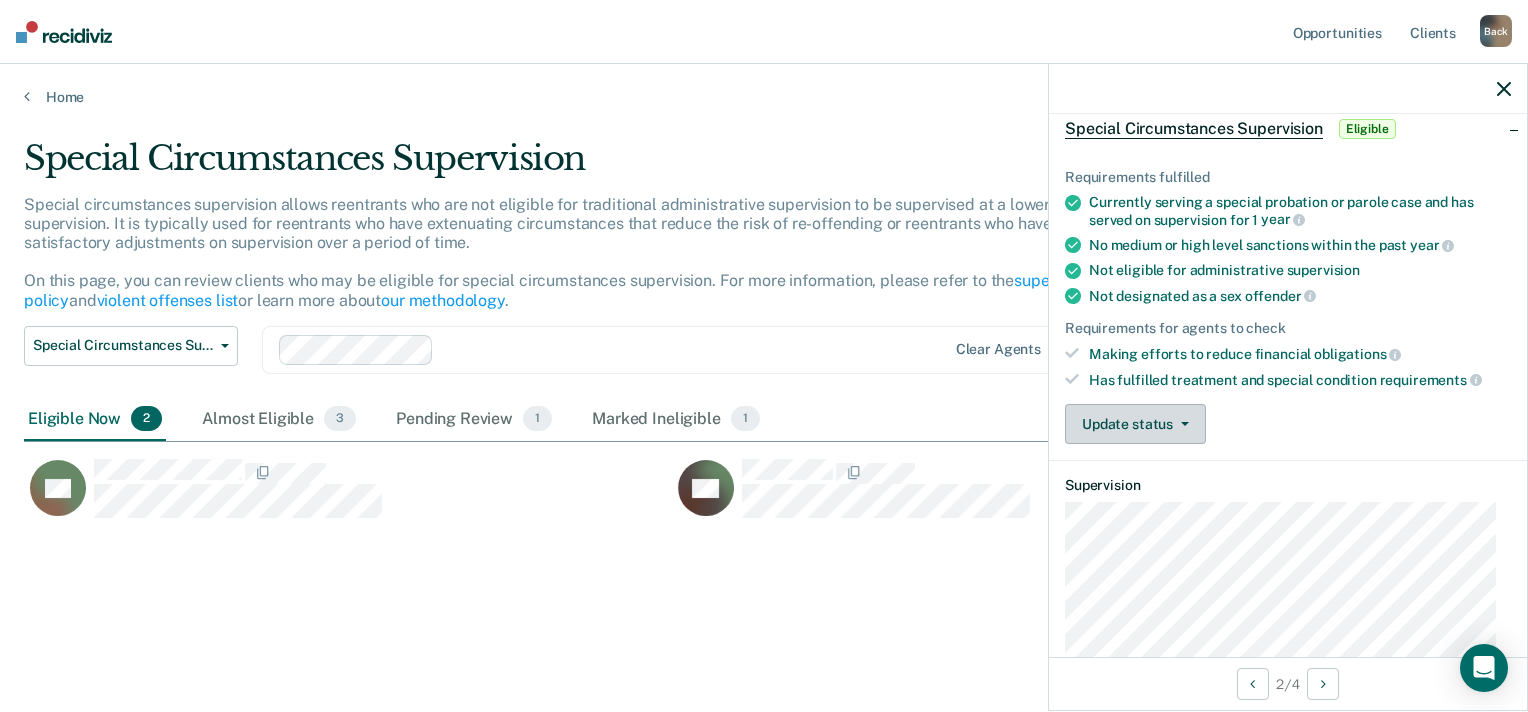 click 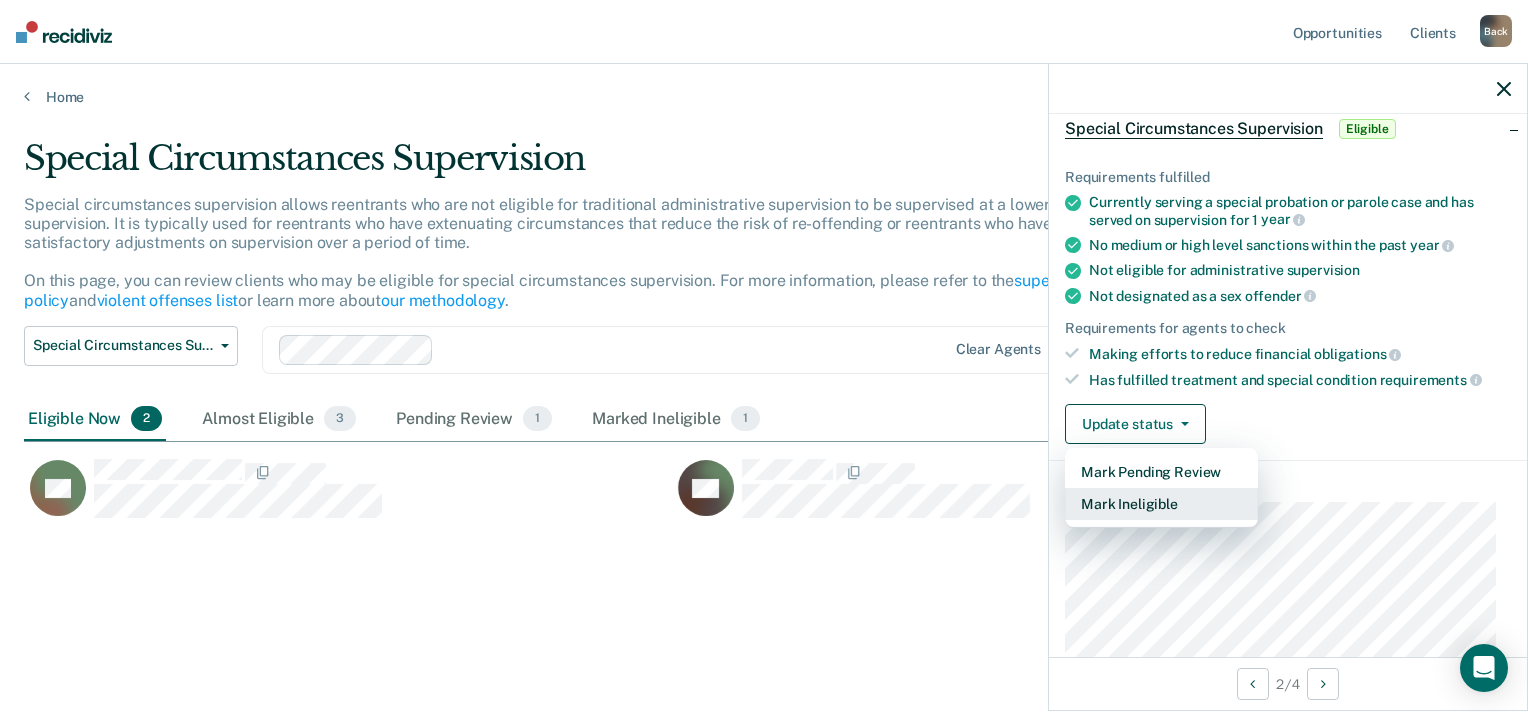 click on "Mark Ineligible" at bounding box center (1161, 504) 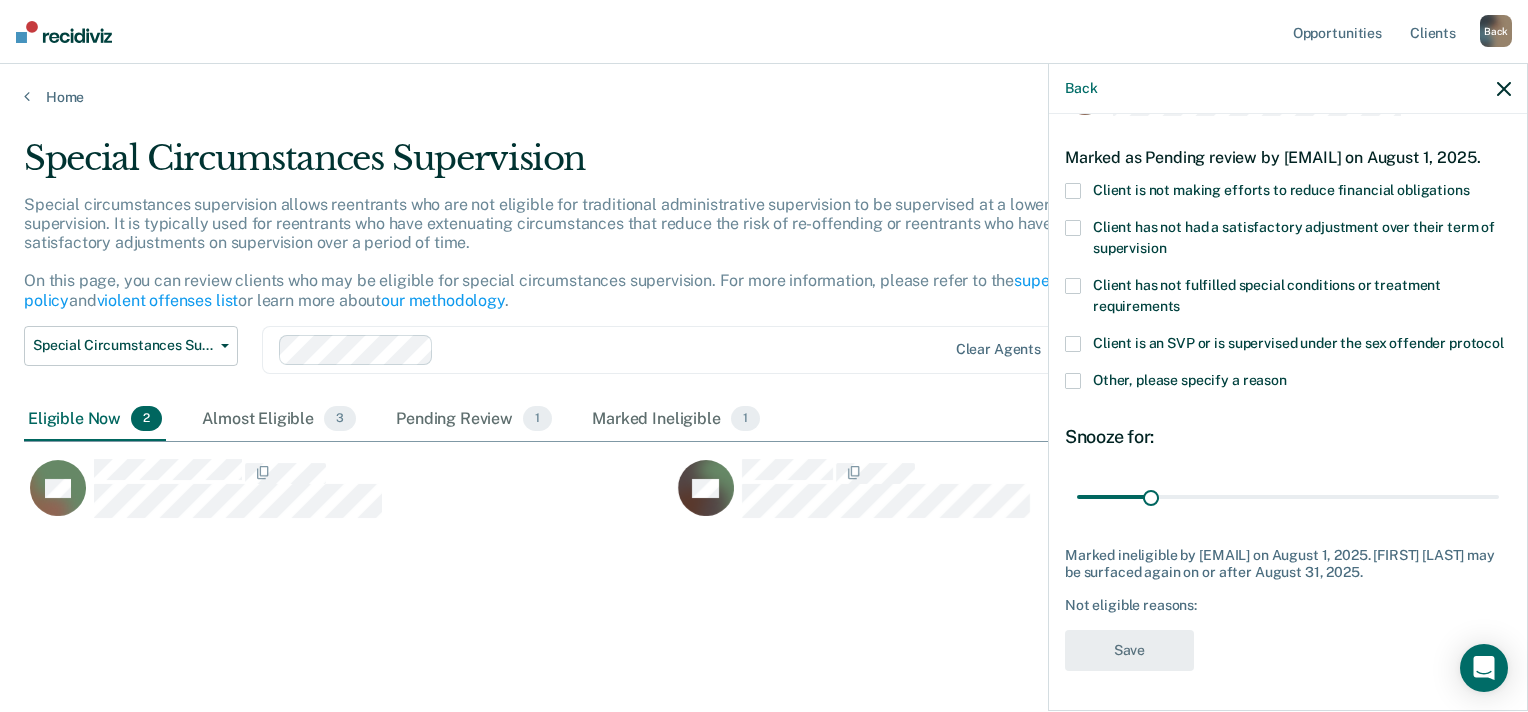 click at bounding box center (1073, 191) 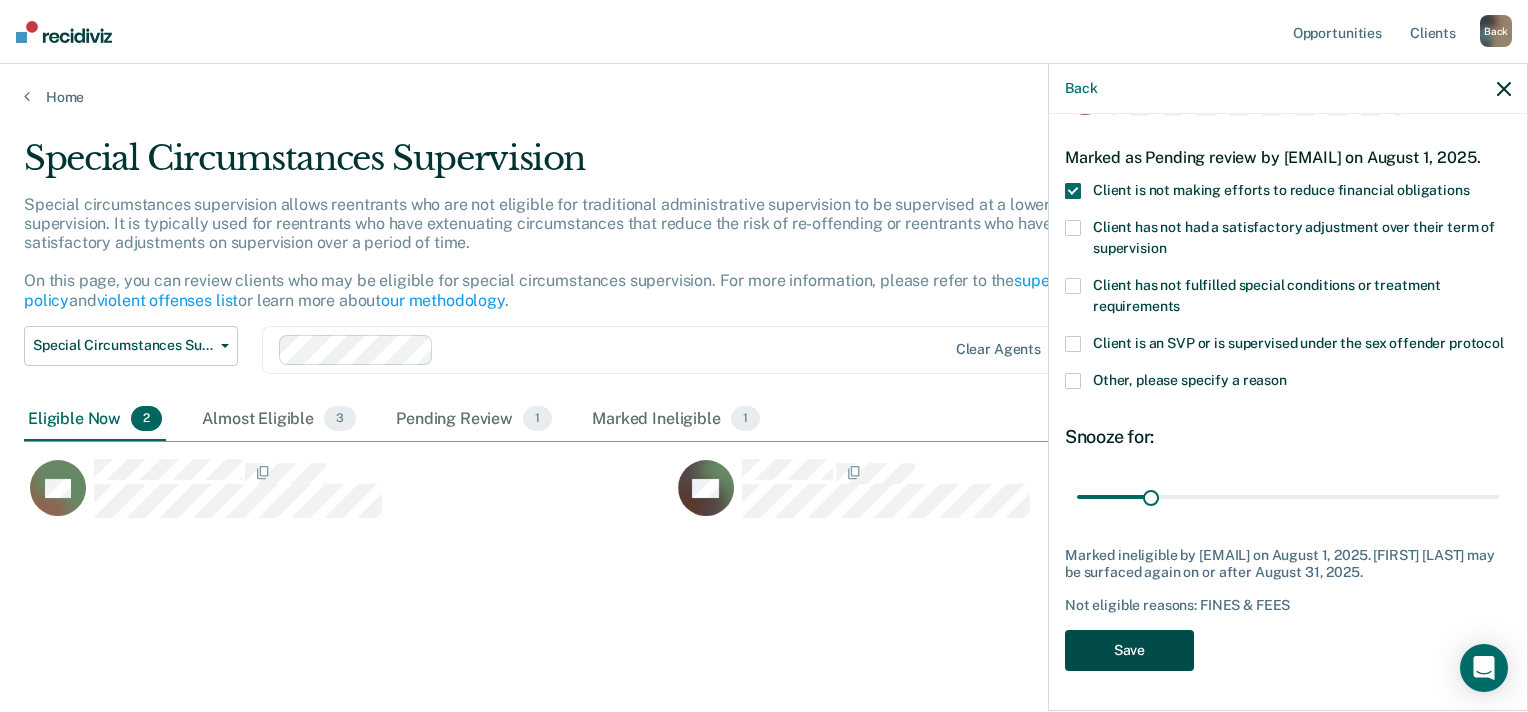 click on "Save" at bounding box center [1129, 650] 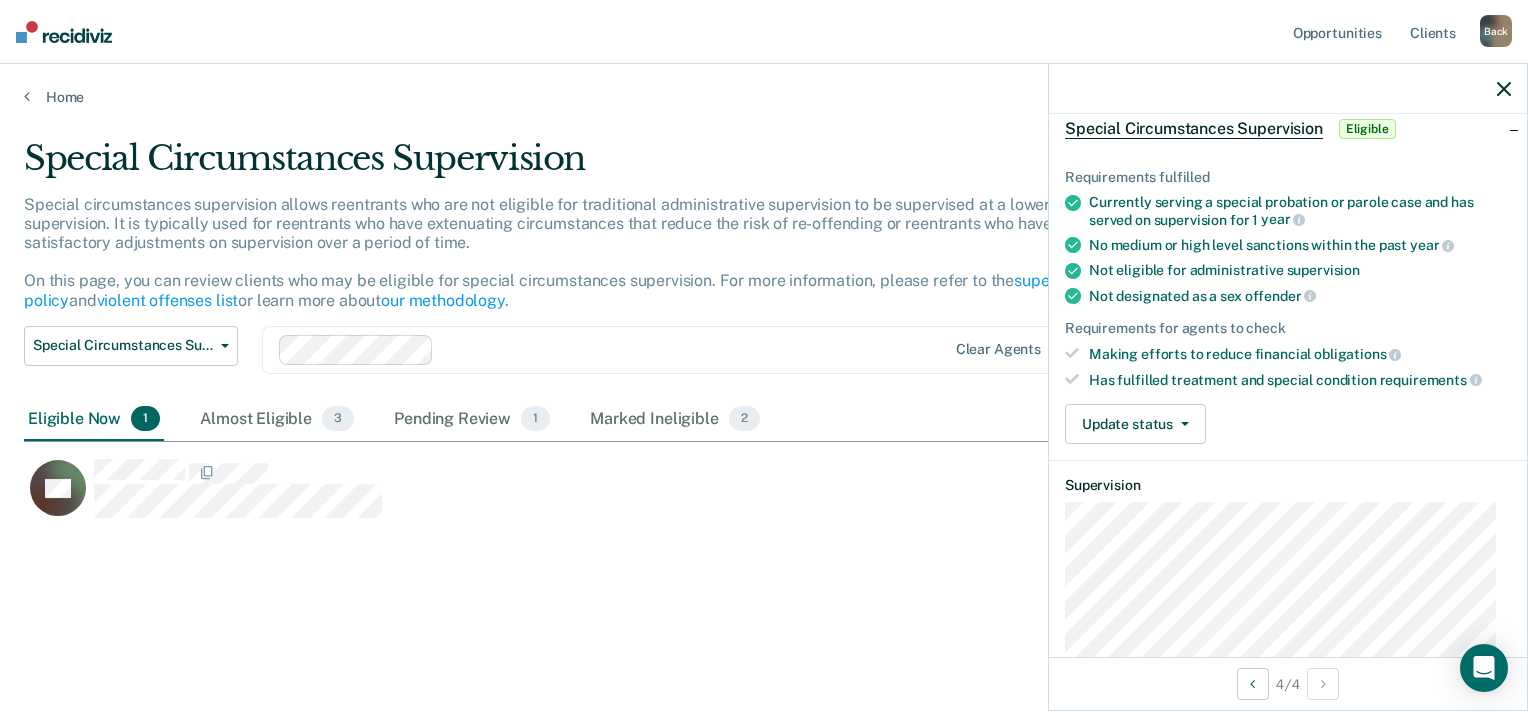 click on "Requirements fulfilled Currently serving a special probation or parole case and has served on supervision for 1   year   No medium or high level sanctions within the past   year   Not eligible for administrative   supervision Not designated as a sex   offender   Requirements for agents to check Making efforts to reduce financial   obligations   Has fulfilled treatment and special condition   requirements   Update status Mark Pending Review Mark Ineligible" at bounding box center [1288, 298] 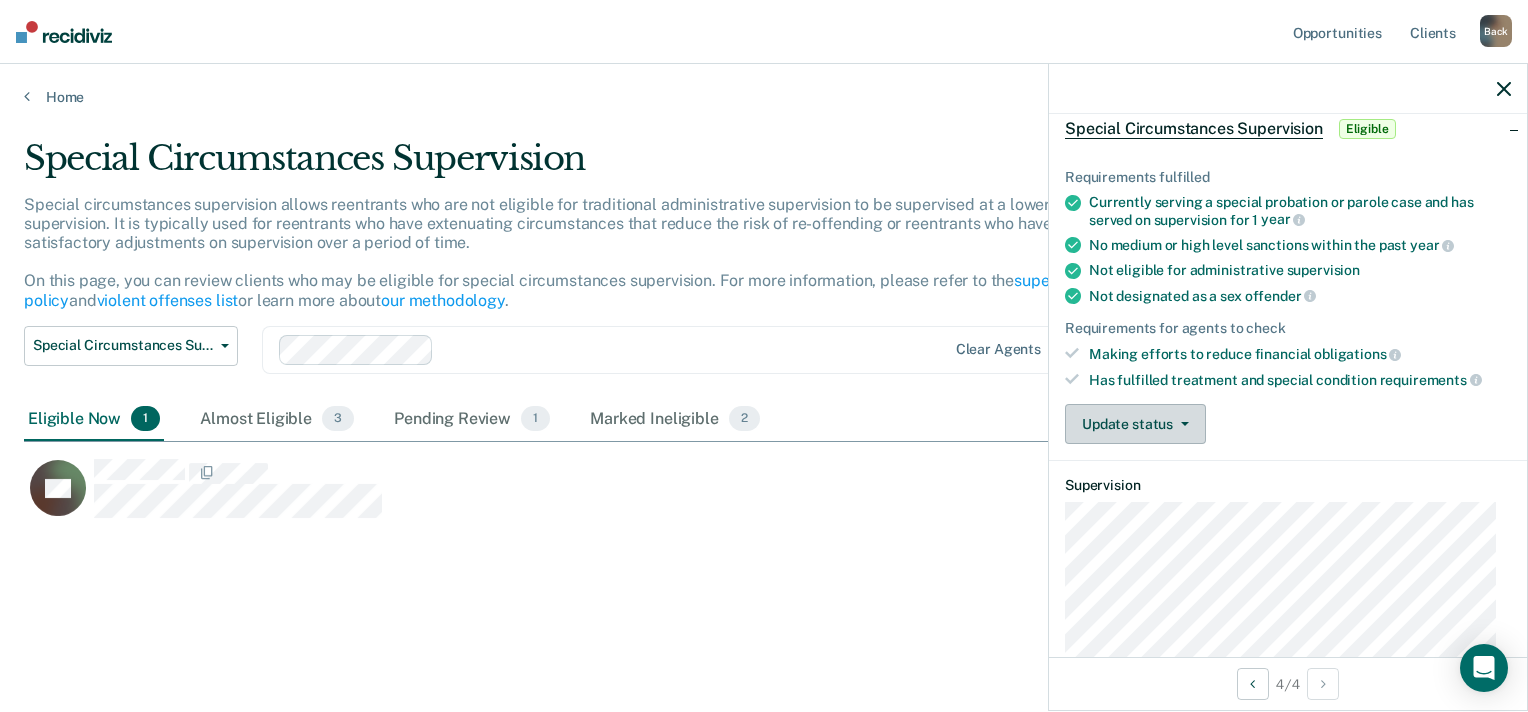 click on "Update status" at bounding box center [1135, 424] 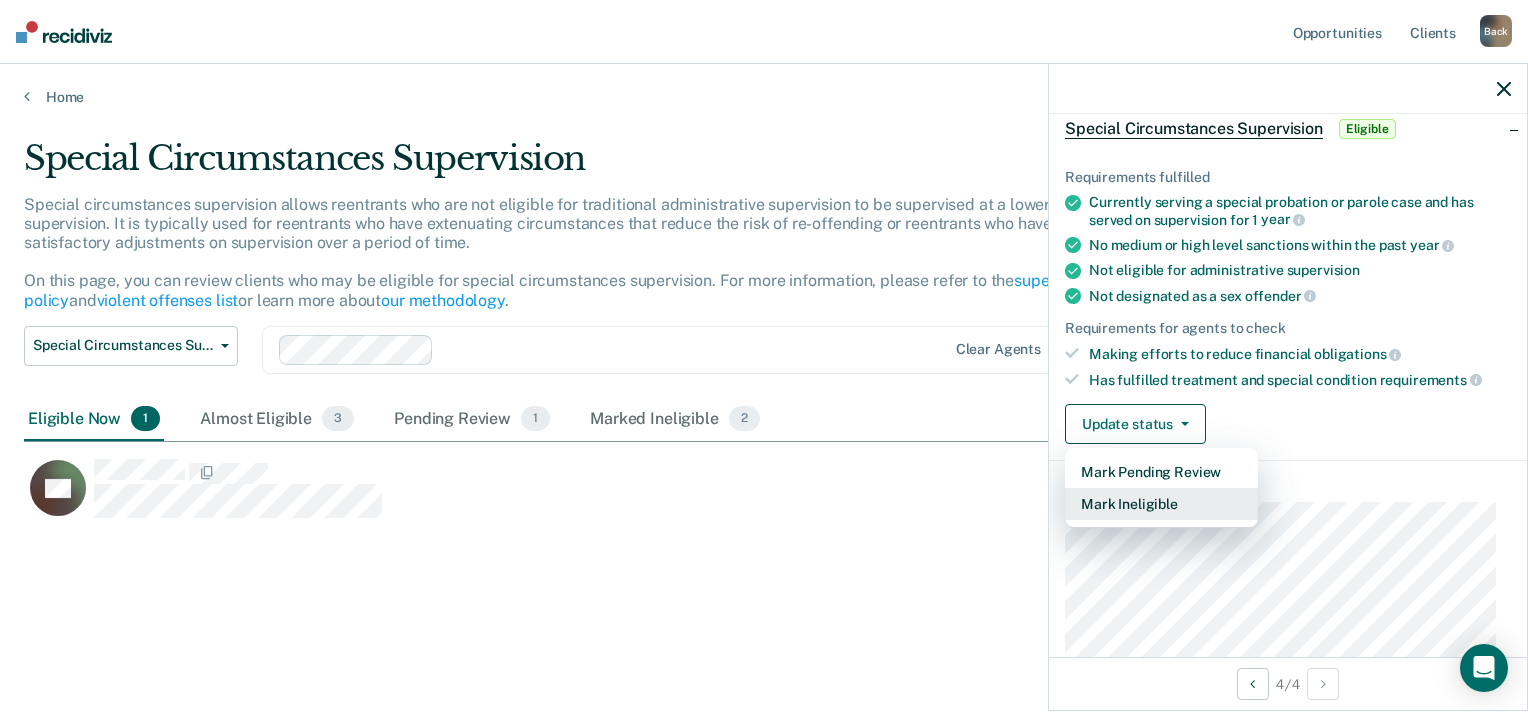 click on "Mark Ineligible" at bounding box center (1161, 504) 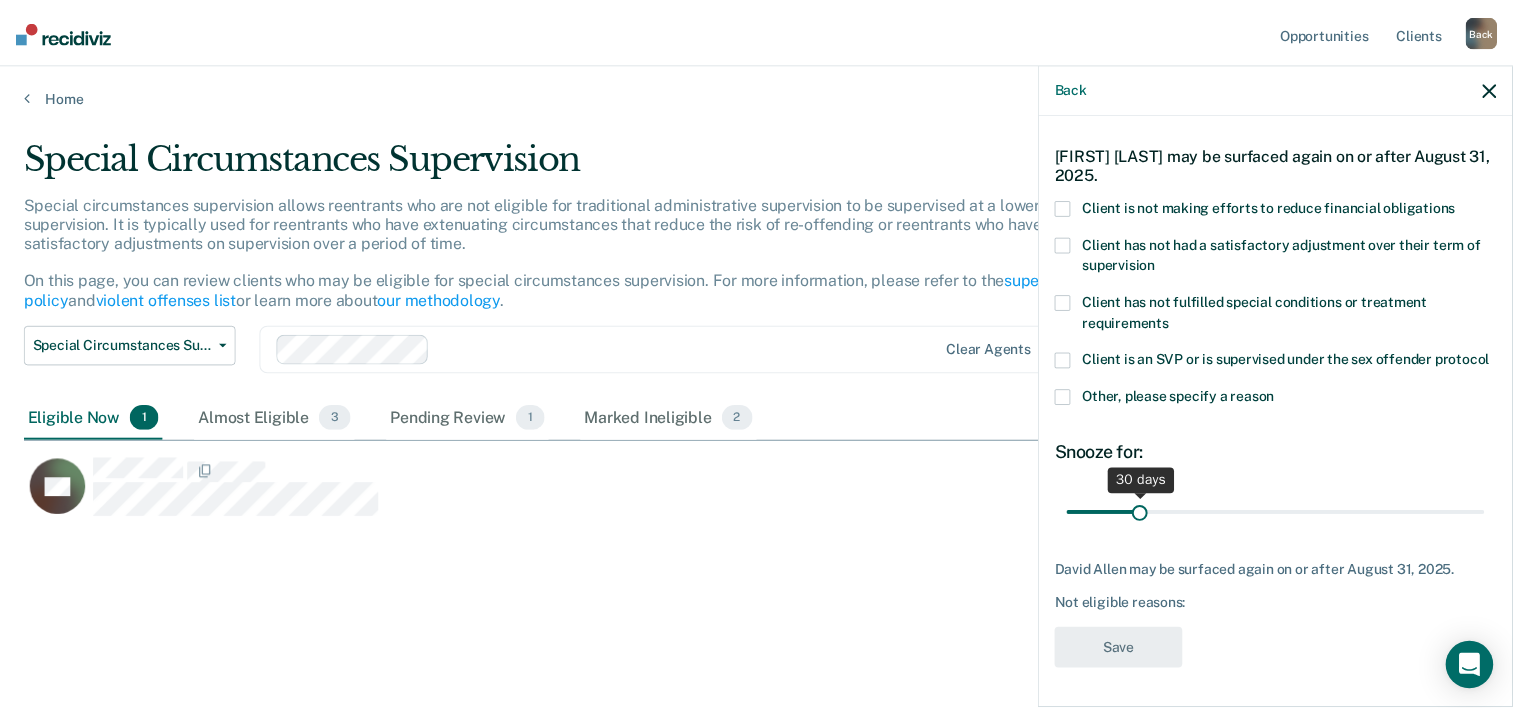 scroll, scrollTop: 84, scrollLeft: 0, axis: vertical 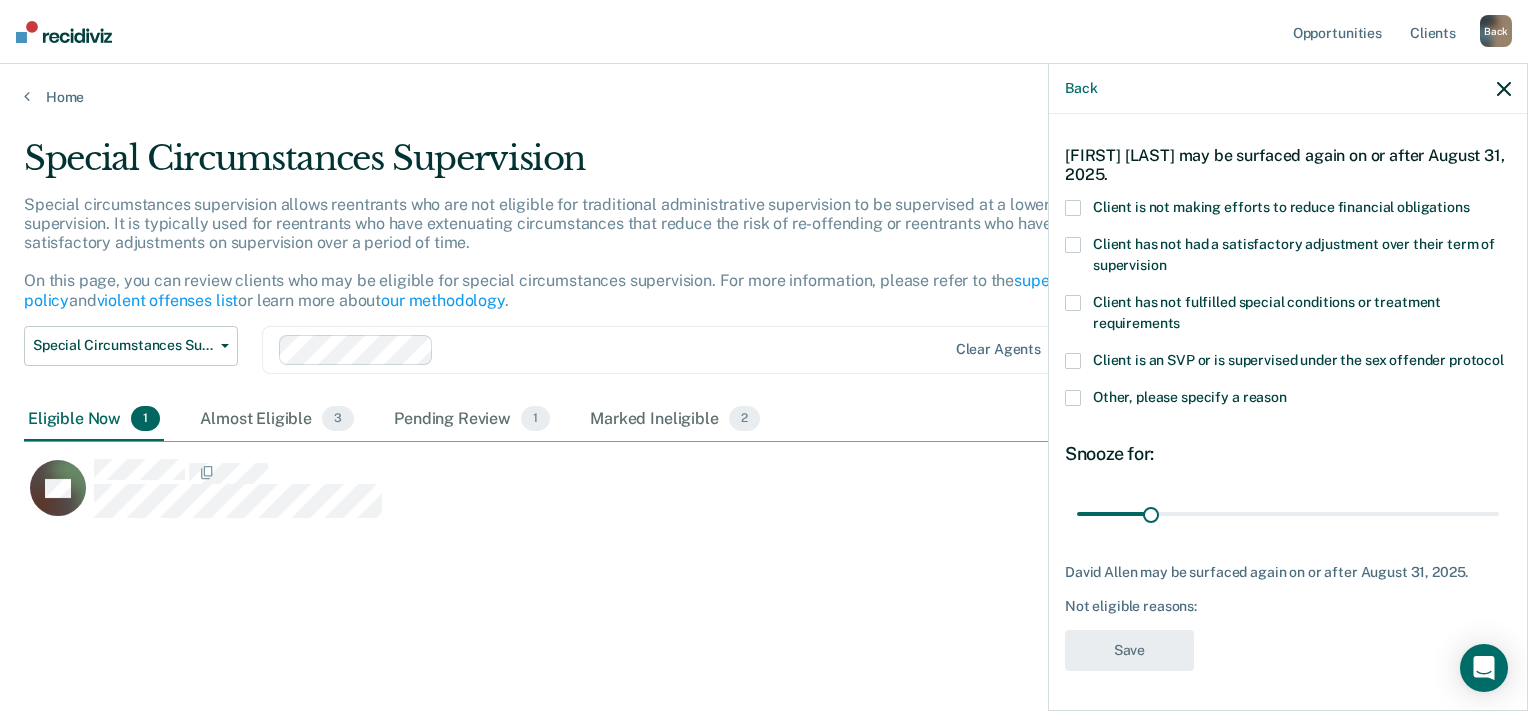 click at bounding box center (1073, 208) 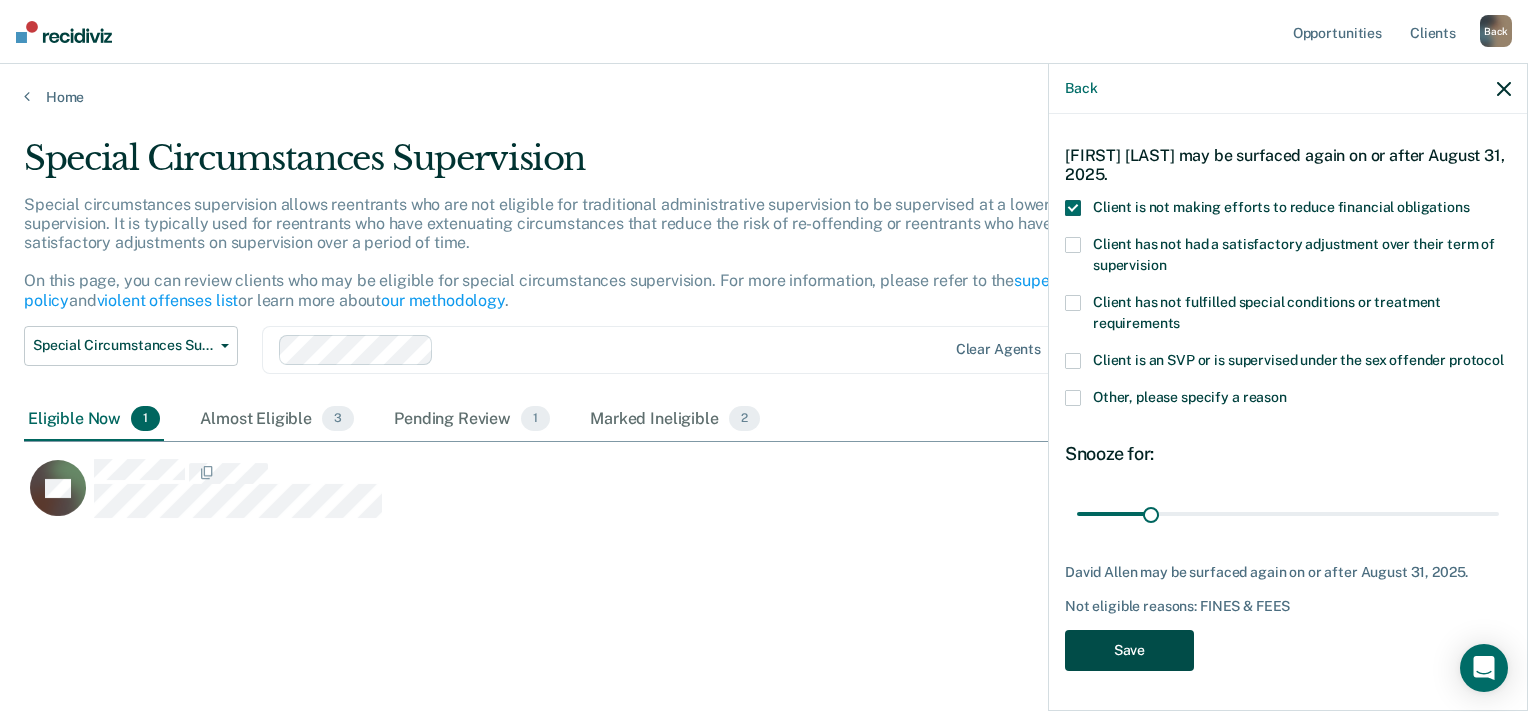 click on "Save" at bounding box center (1129, 650) 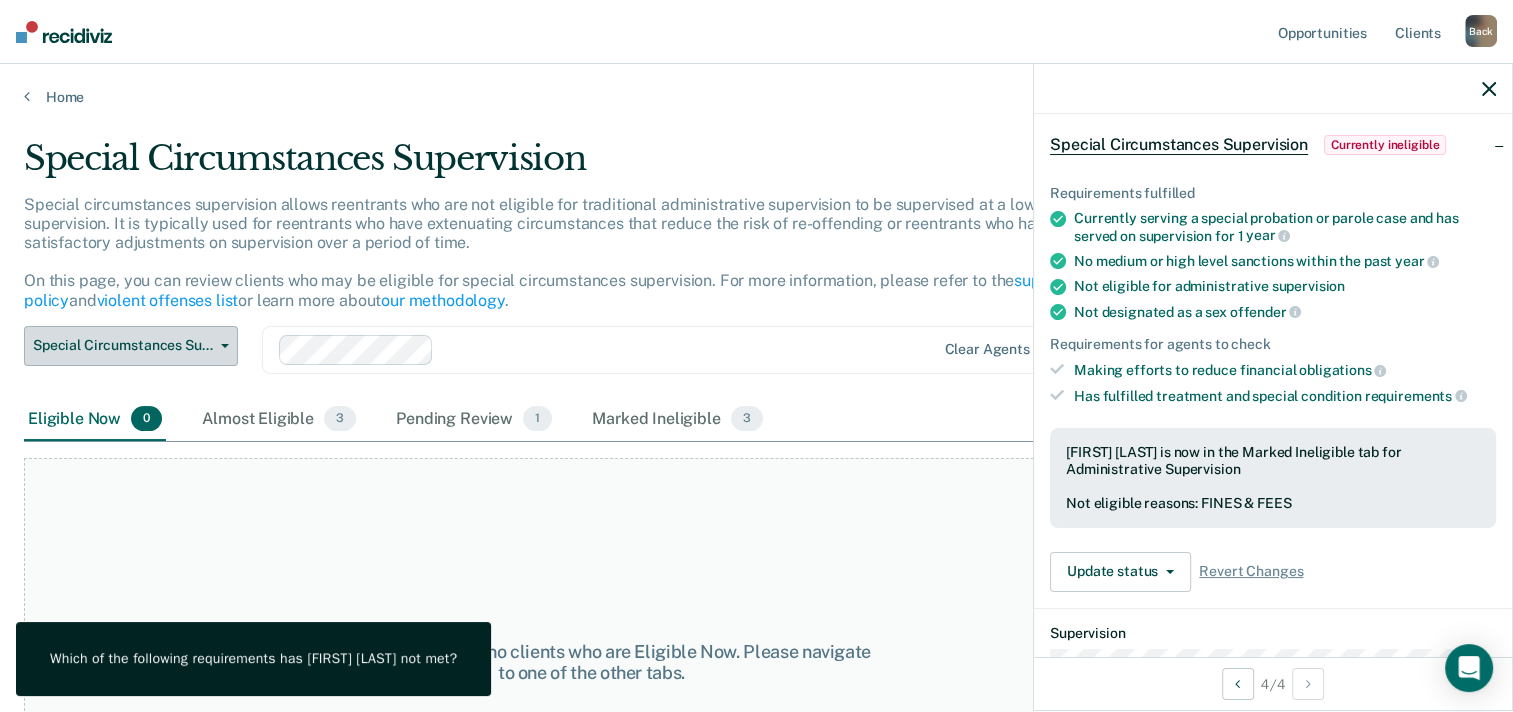 click on "Special Circumstances Supervision" at bounding box center [131, 346] 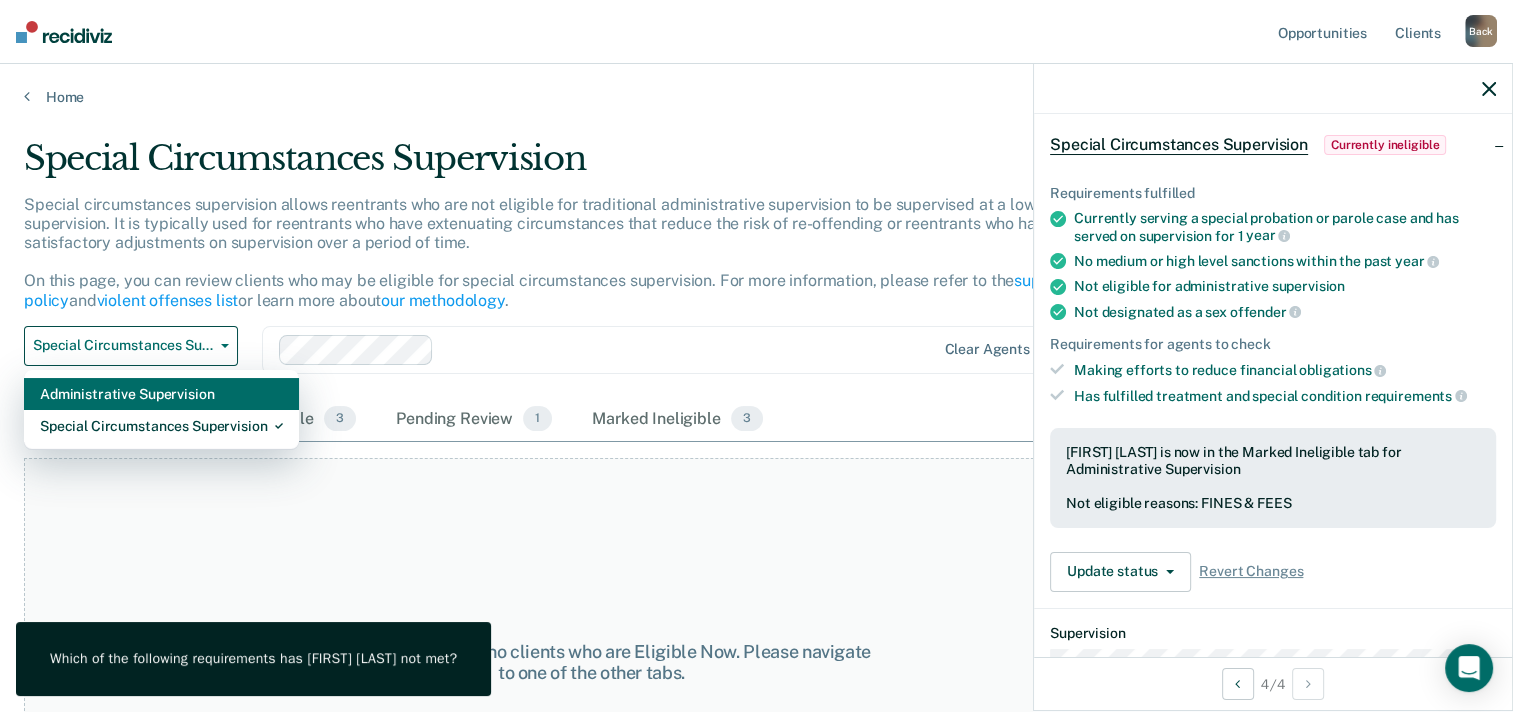 click on "Administrative Supervision" at bounding box center [161, 394] 